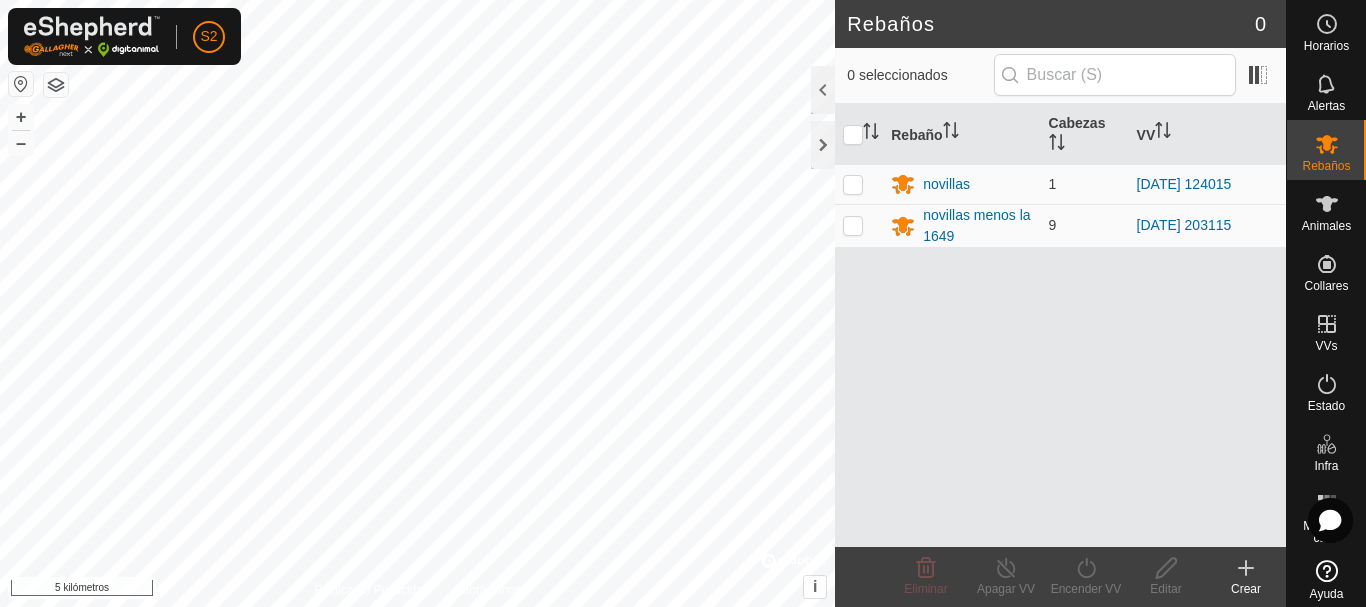 scroll, scrollTop: 0, scrollLeft: 0, axis: both 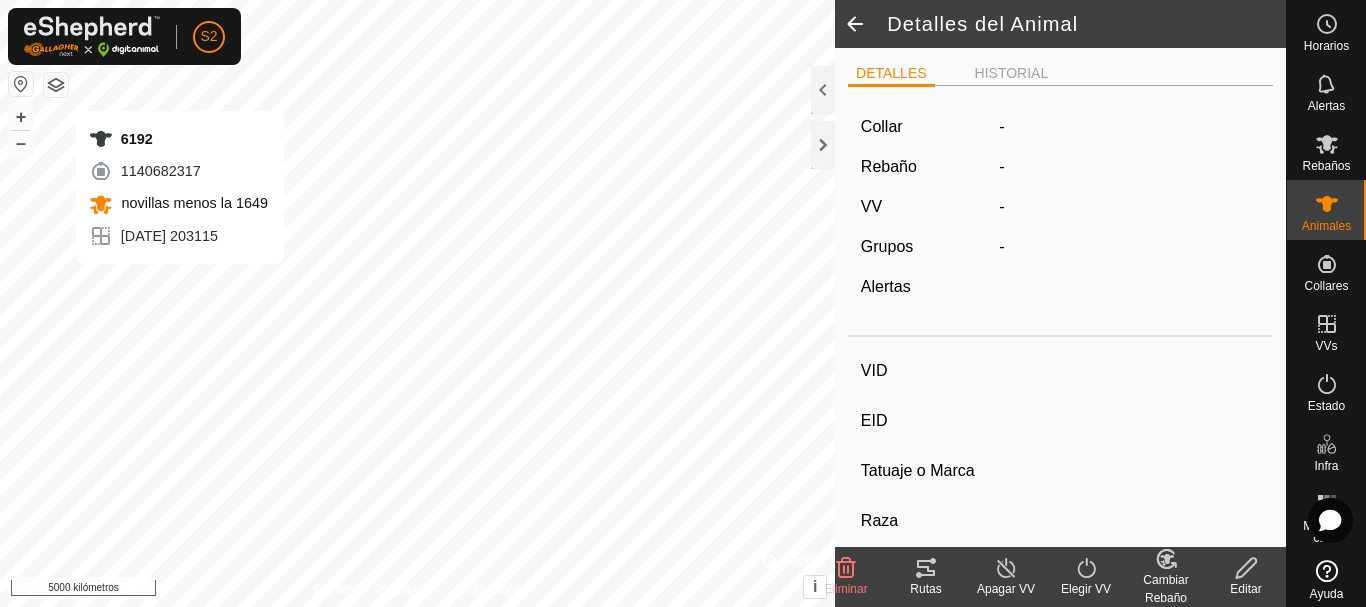 type on "6192" 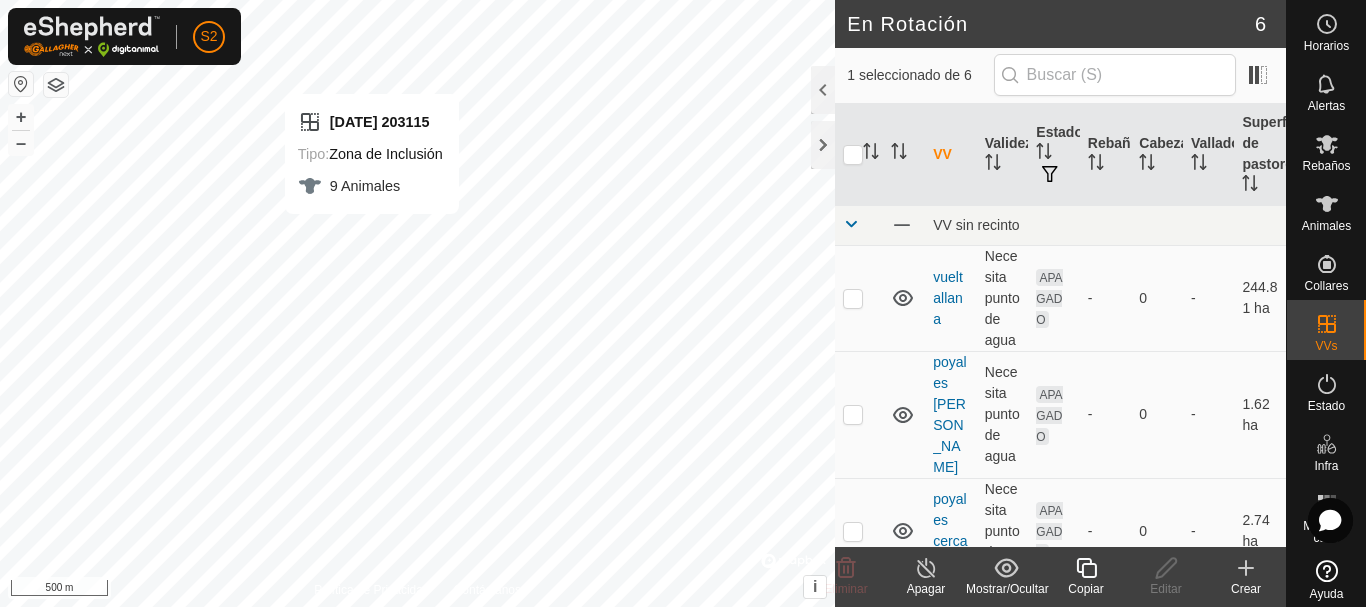 checkbox on "false" 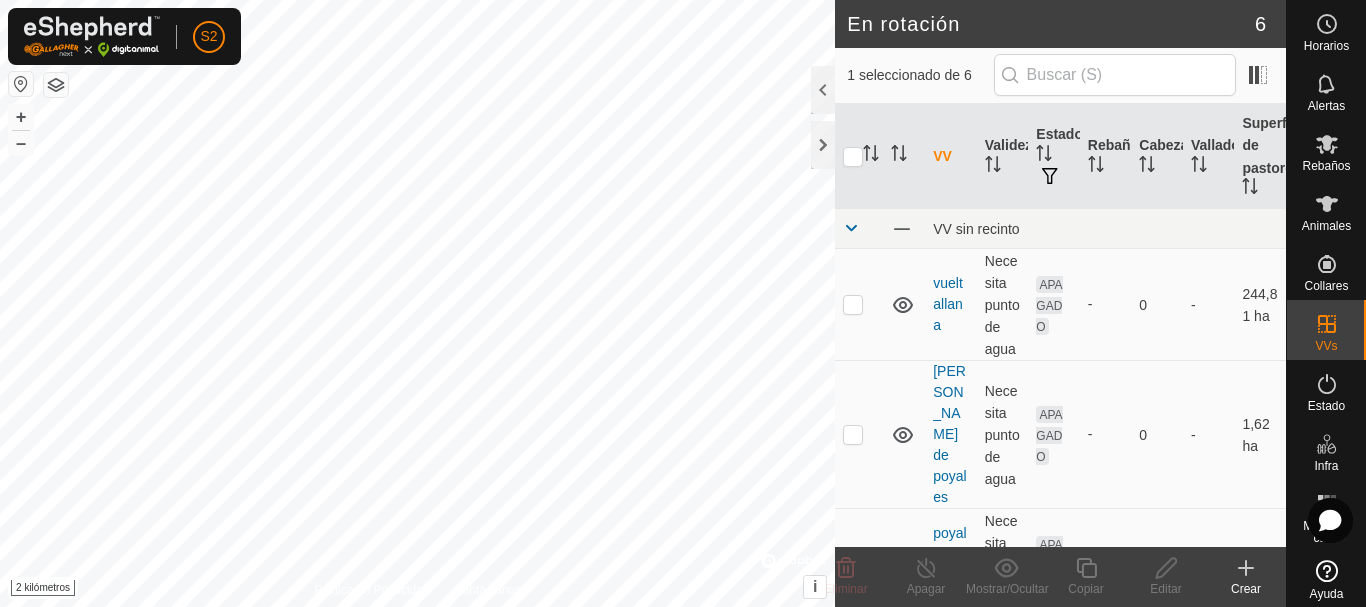 click 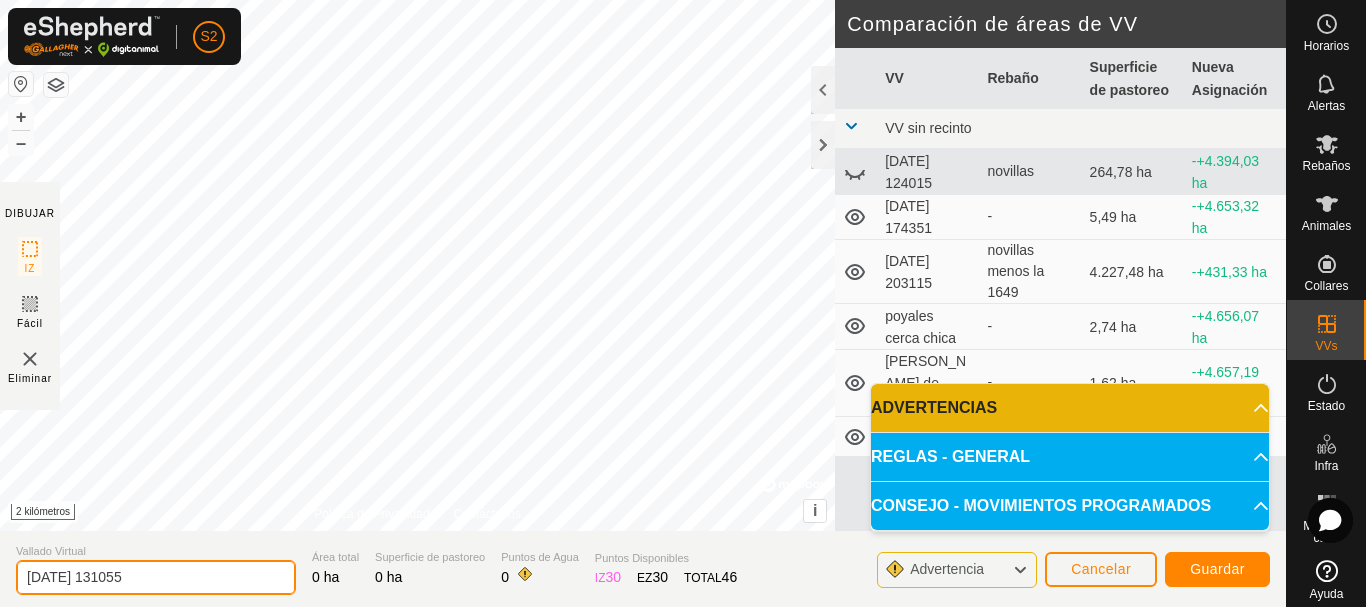 click on "2025-07-30 131055" 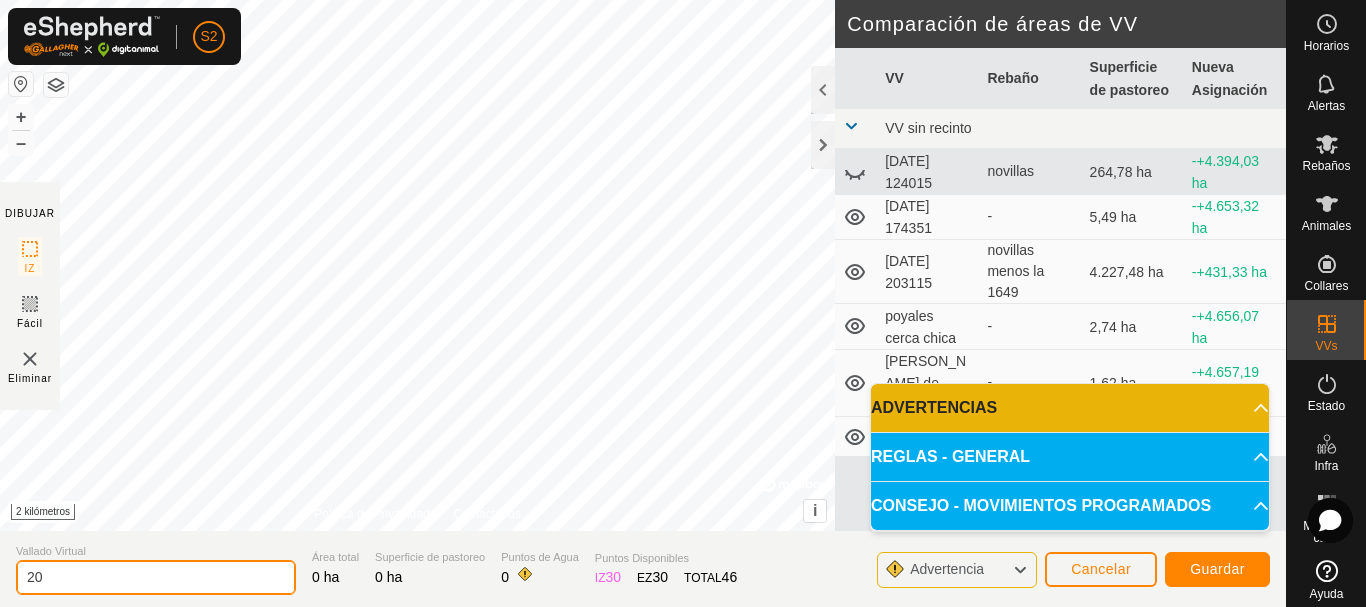 type on "2" 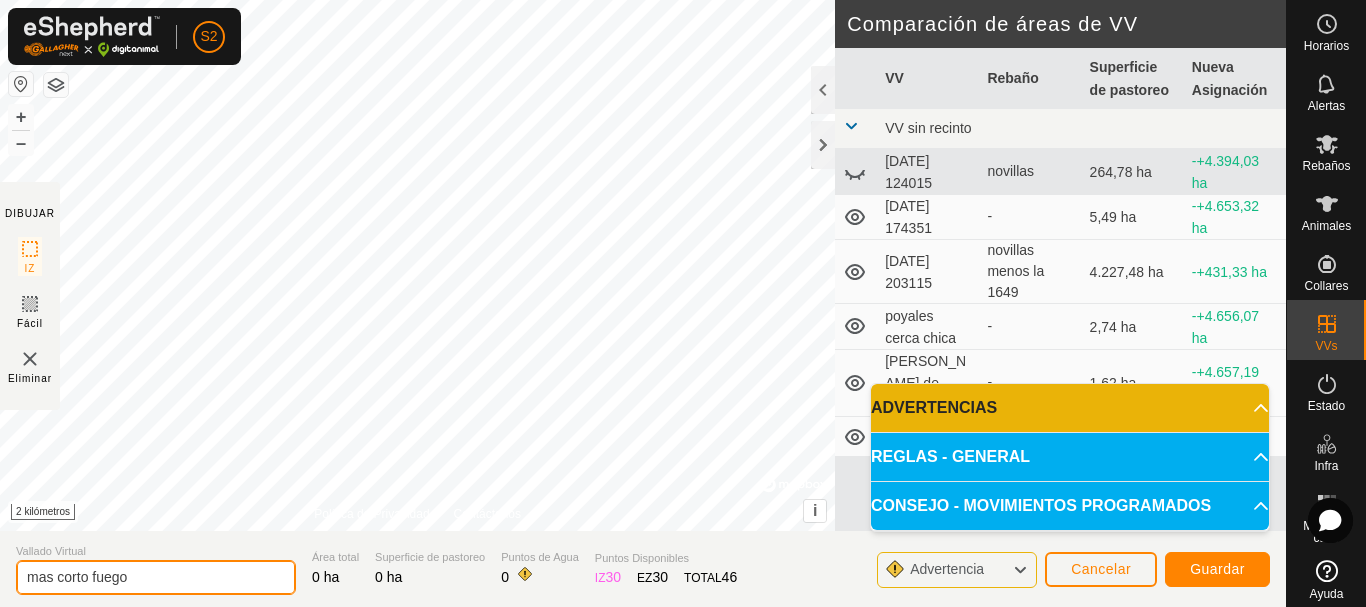 type on "mas corto fuego" 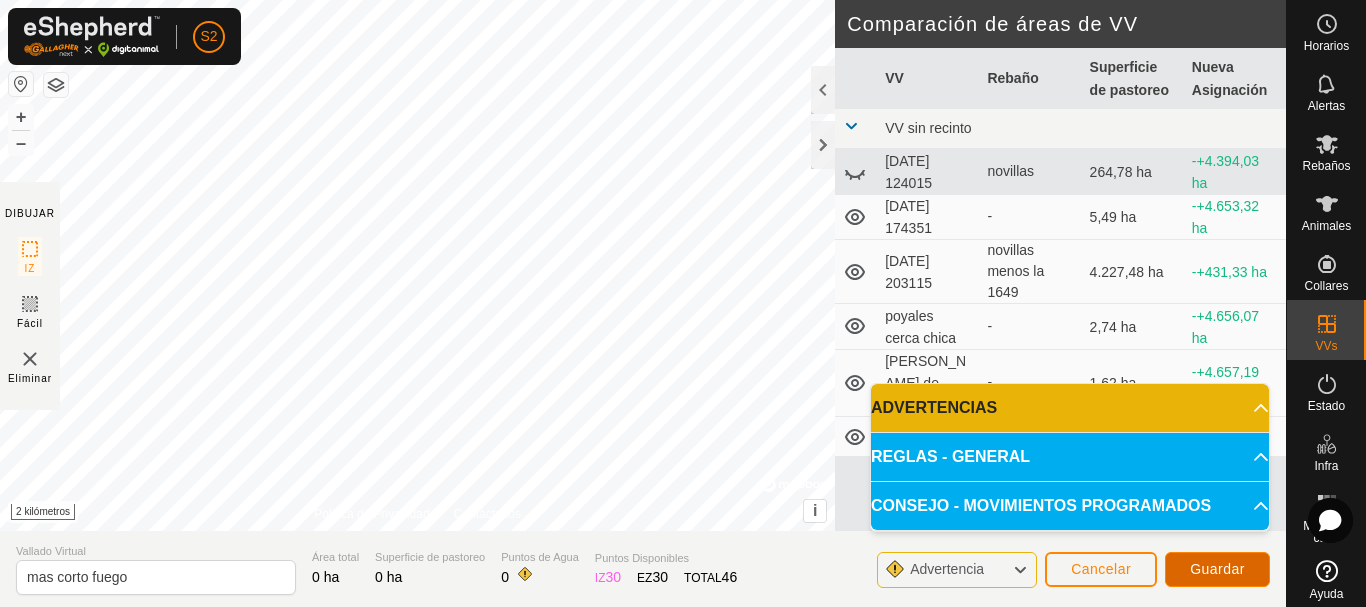 click on "Guardar" 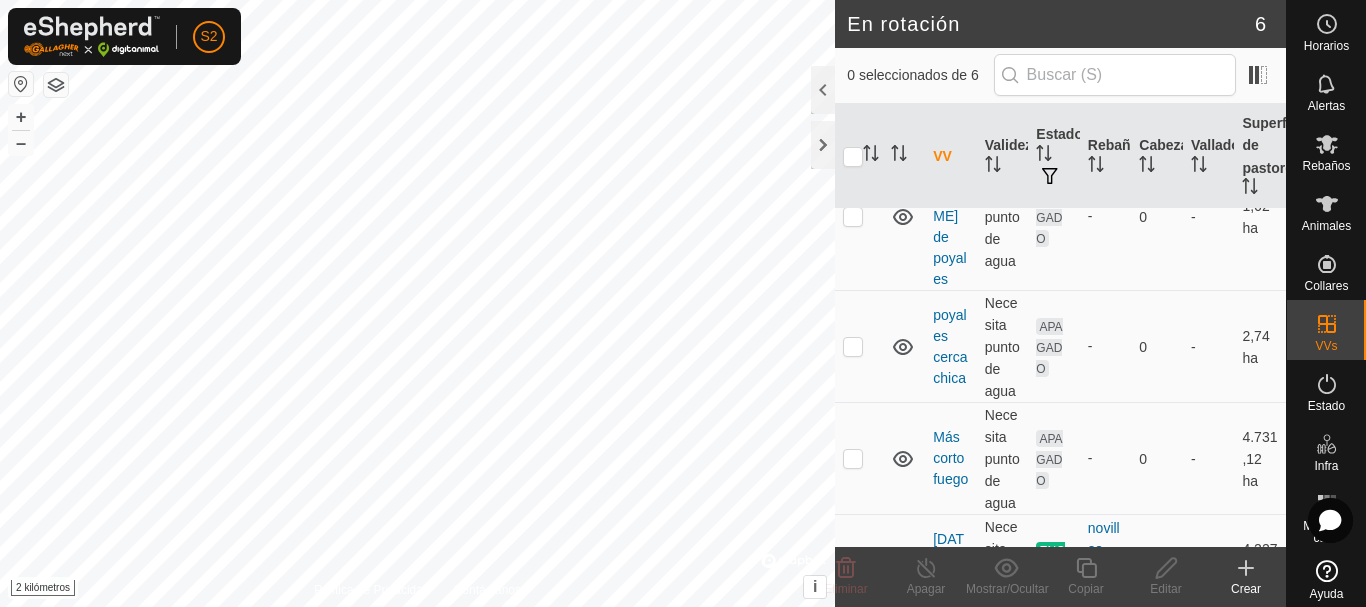 scroll, scrollTop: 239, scrollLeft: 0, axis: vertical 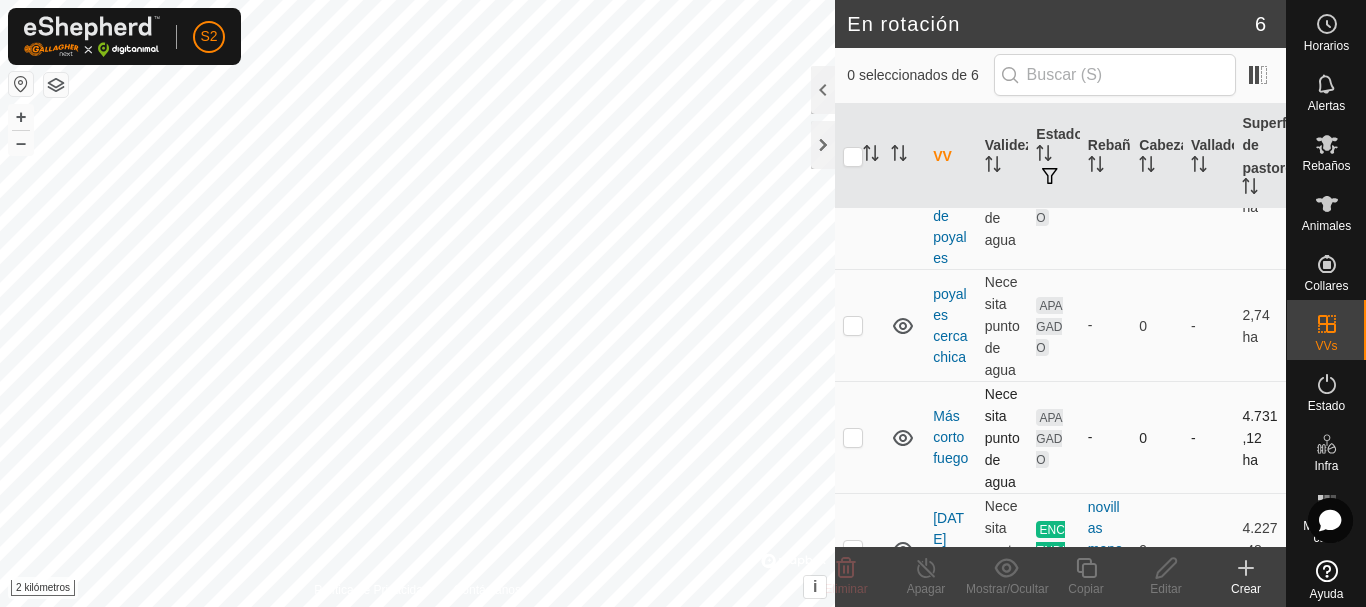 click at bounding box center (853, 437) 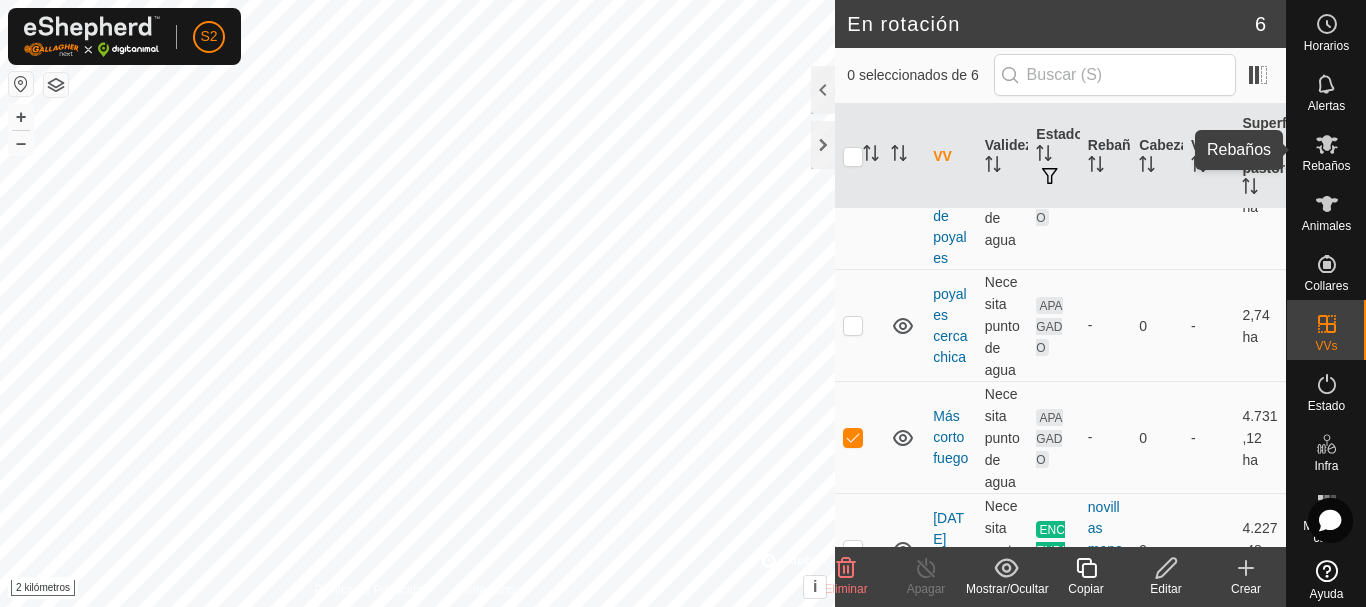 click on "Rebaños" at bounding box center (1326, 166) 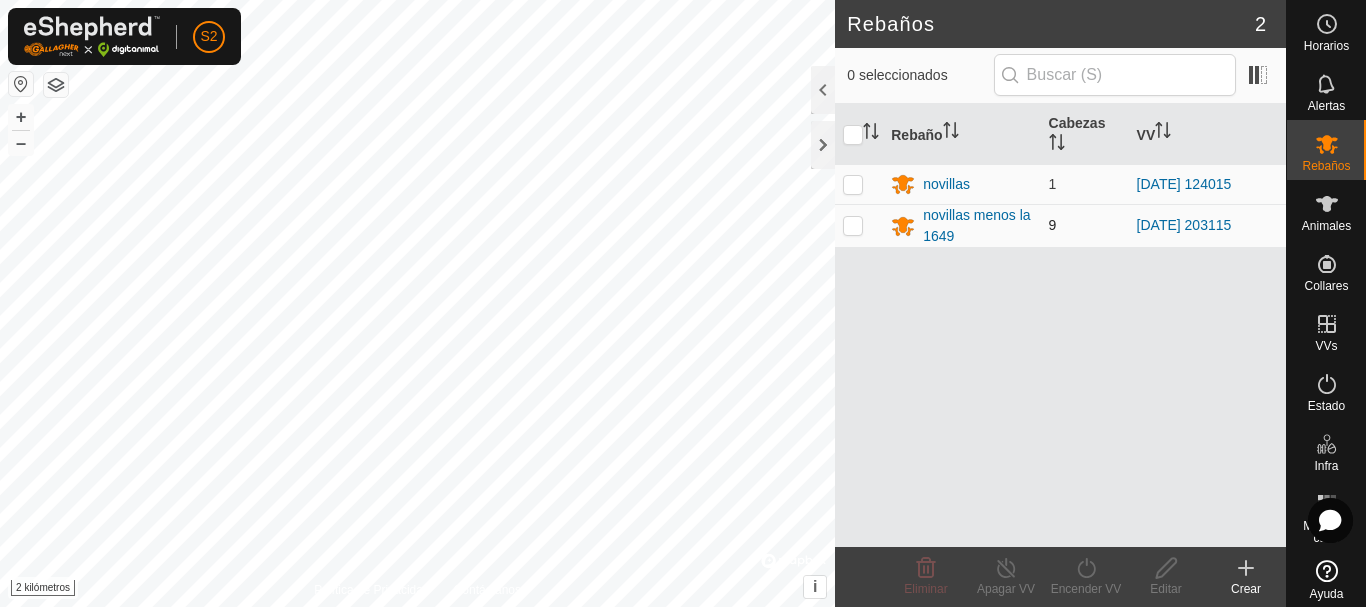 click at bounding box center [853, 225] 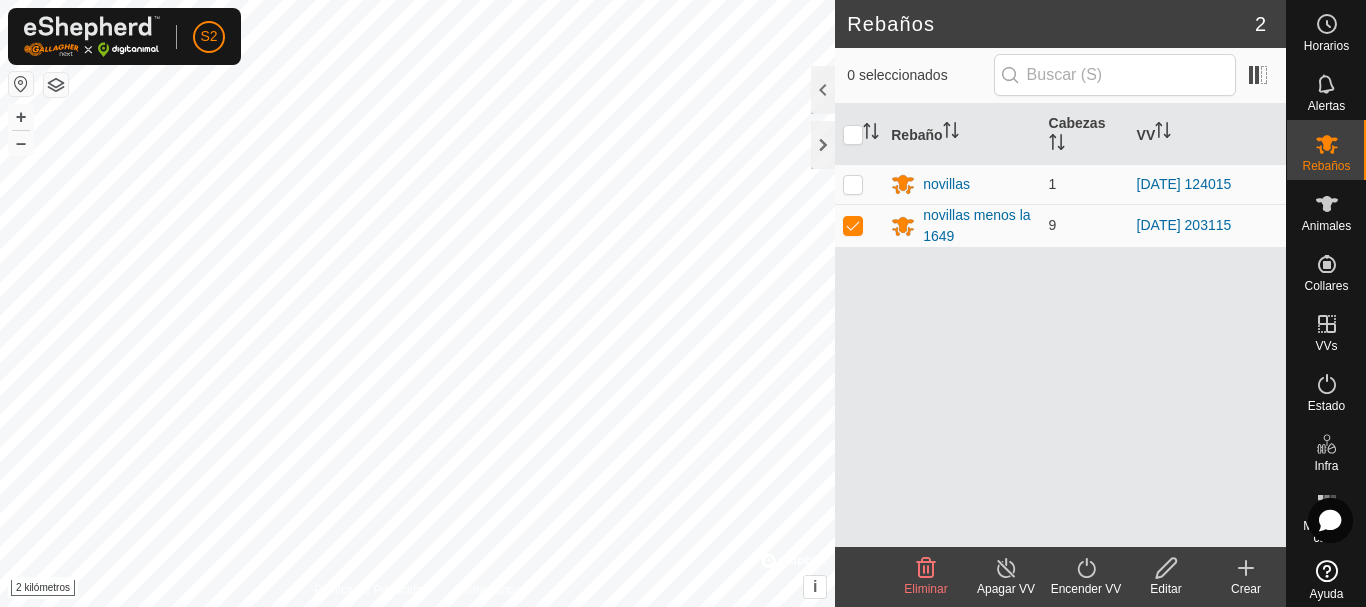 click 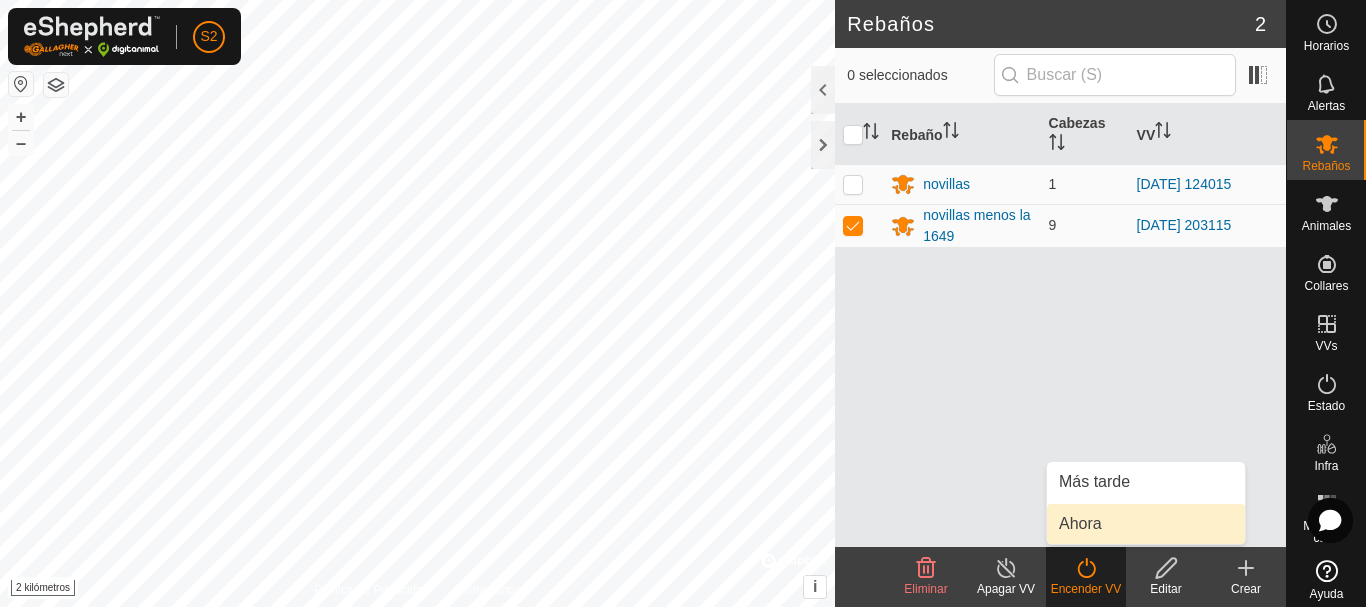 click on "Ahora" at bounding box center [1146, 524] 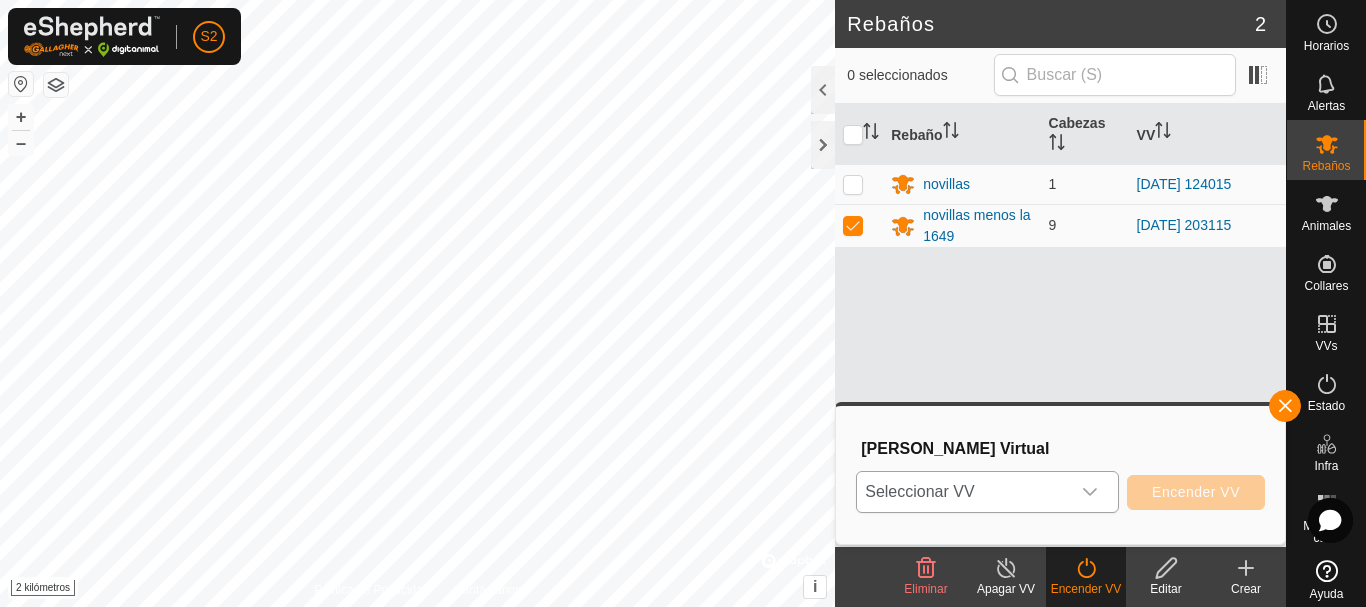 click 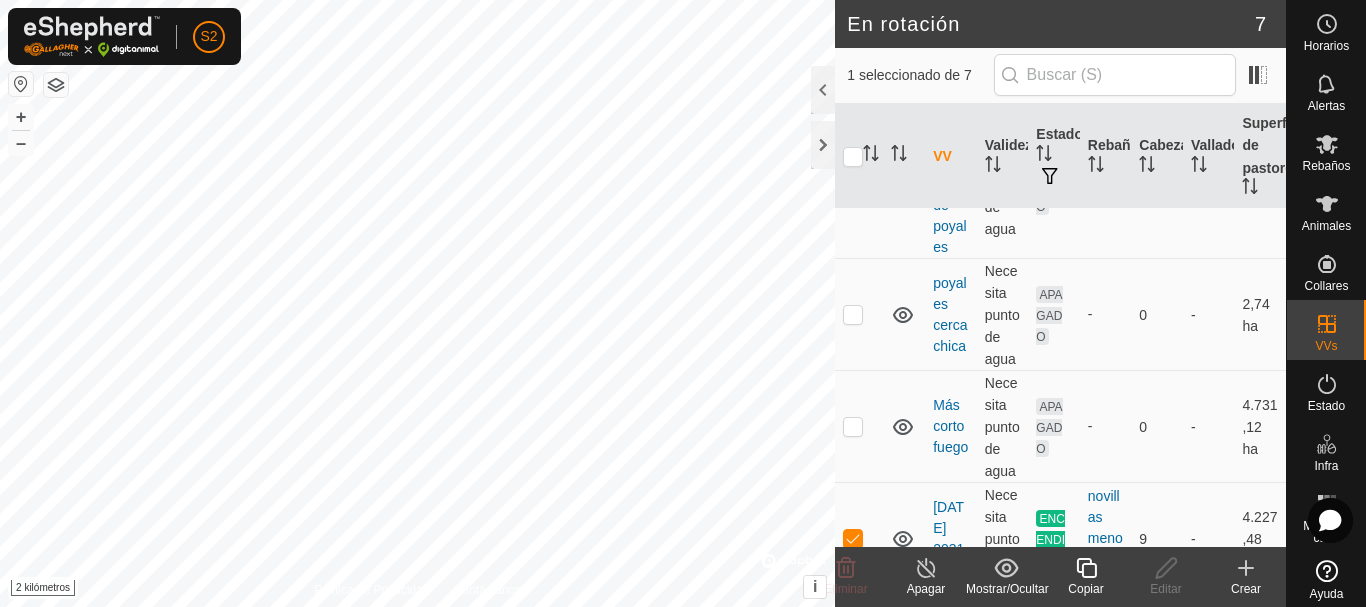 scroll, scrollTop: 264, scrollLeft: 0, axis: vertical 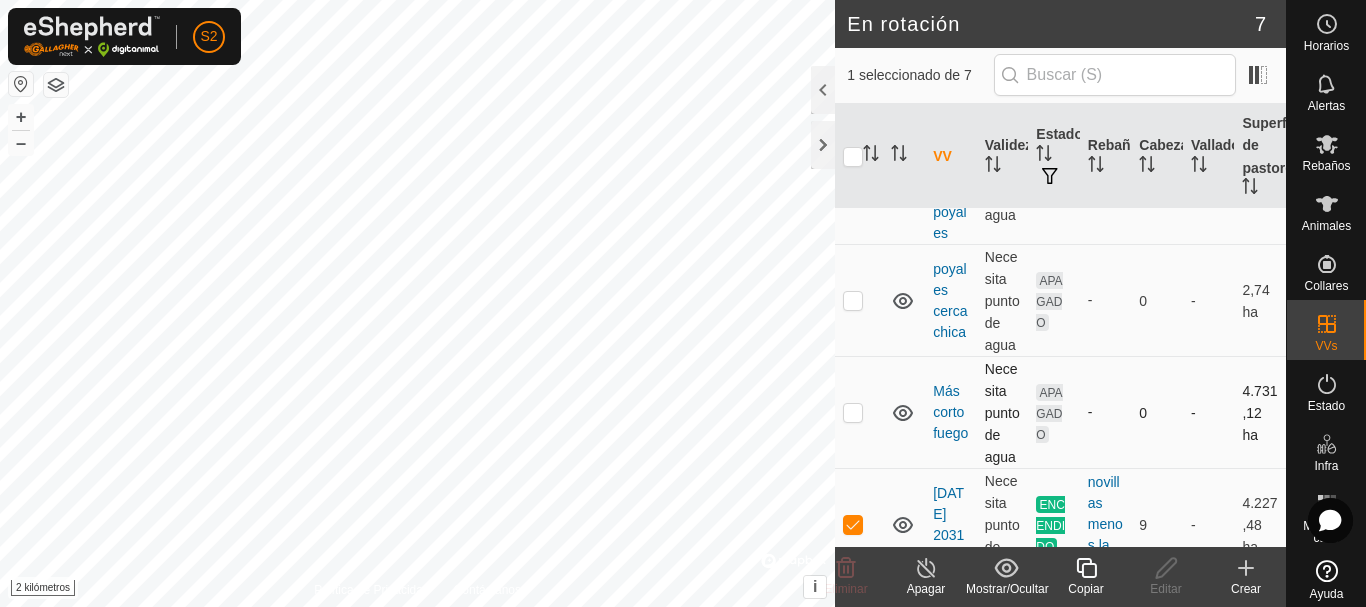 click on "4.731,12 ha" at bounding box center [1260, 413] 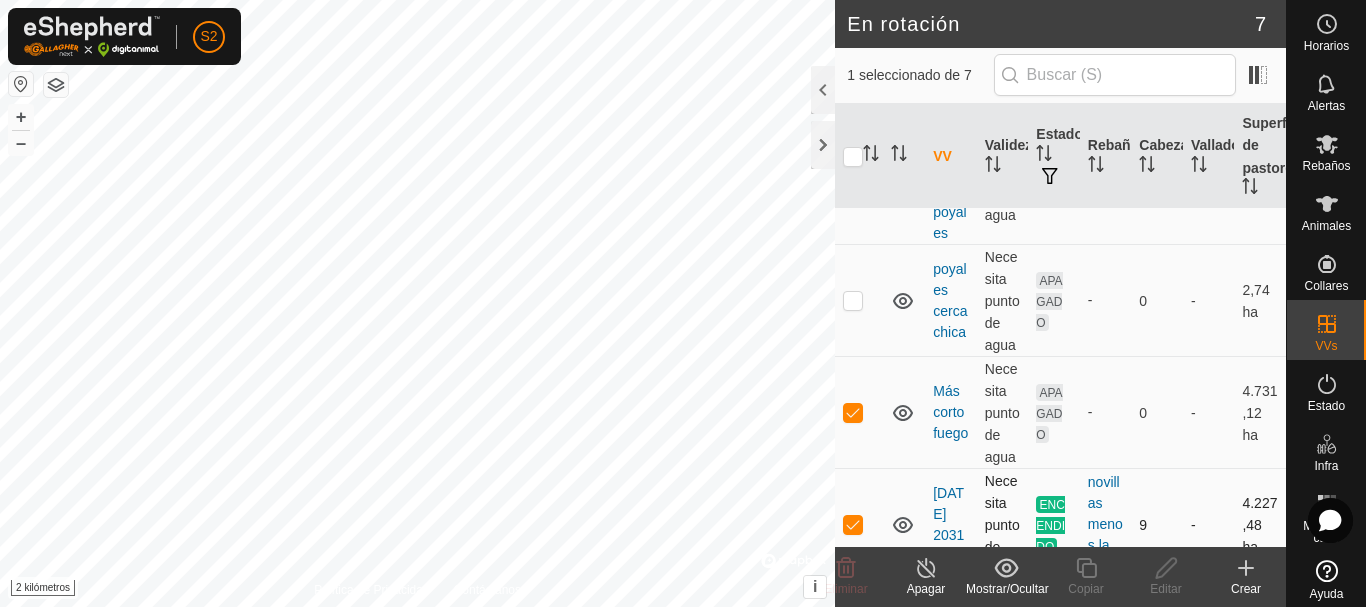 click at bounding box center (853, 524) 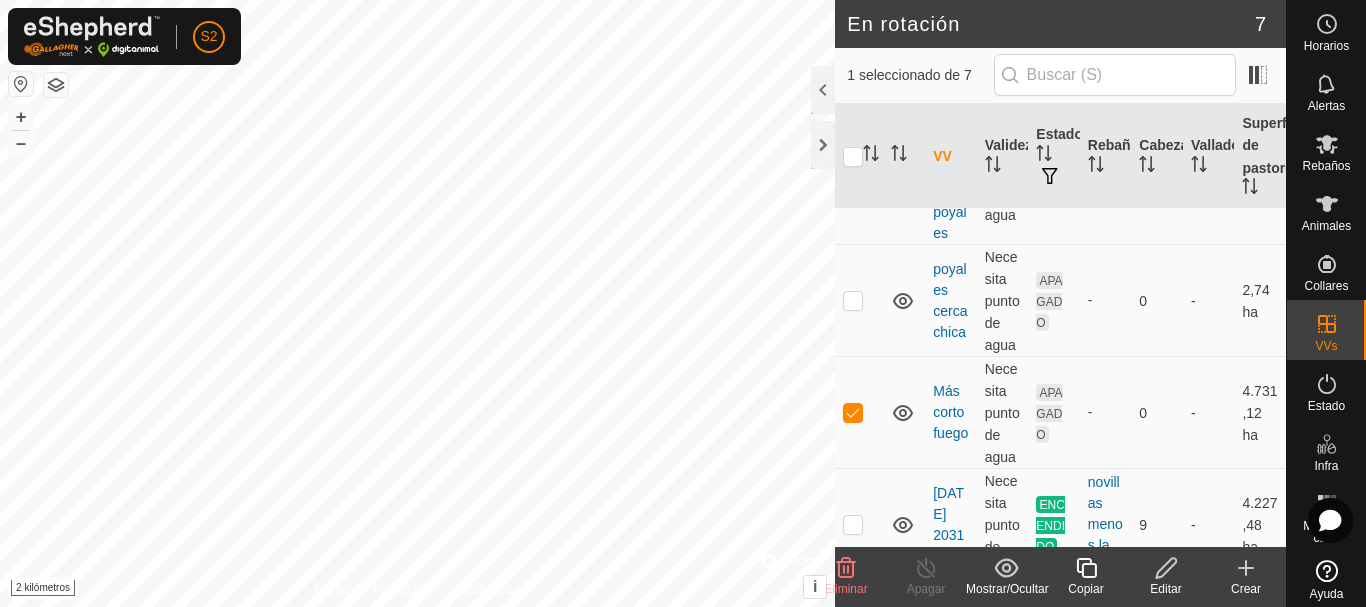 click on "Eliminar" 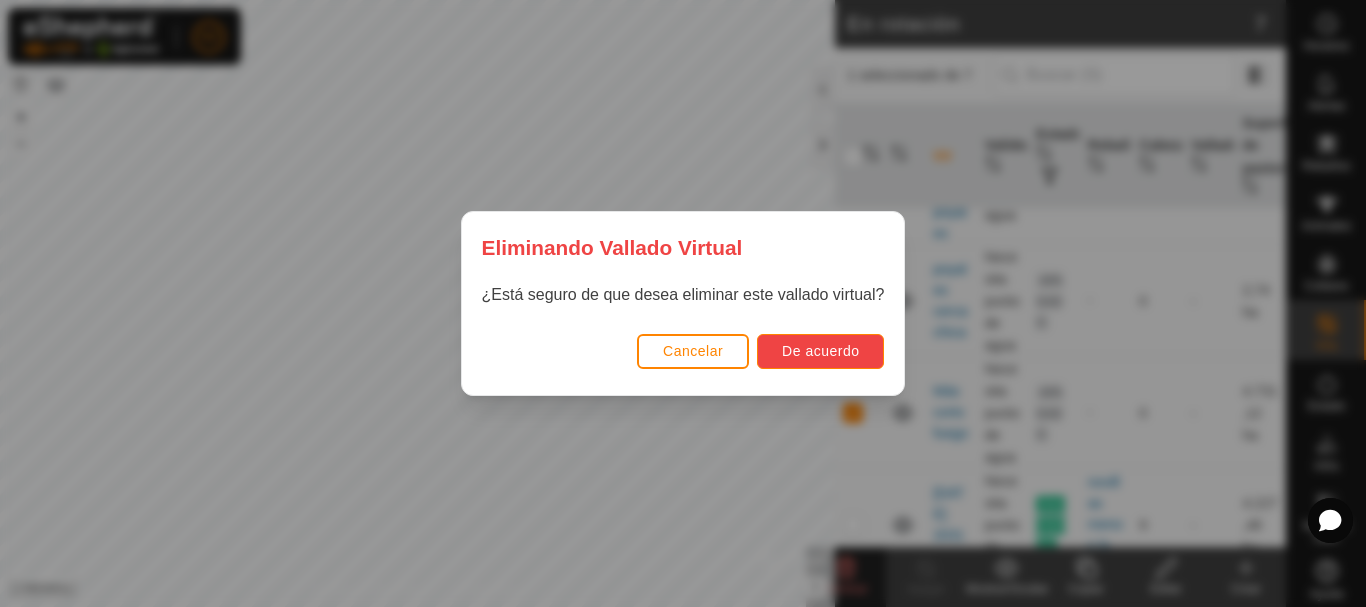 click on "De acuerdo" at bounding box center [820, 351] 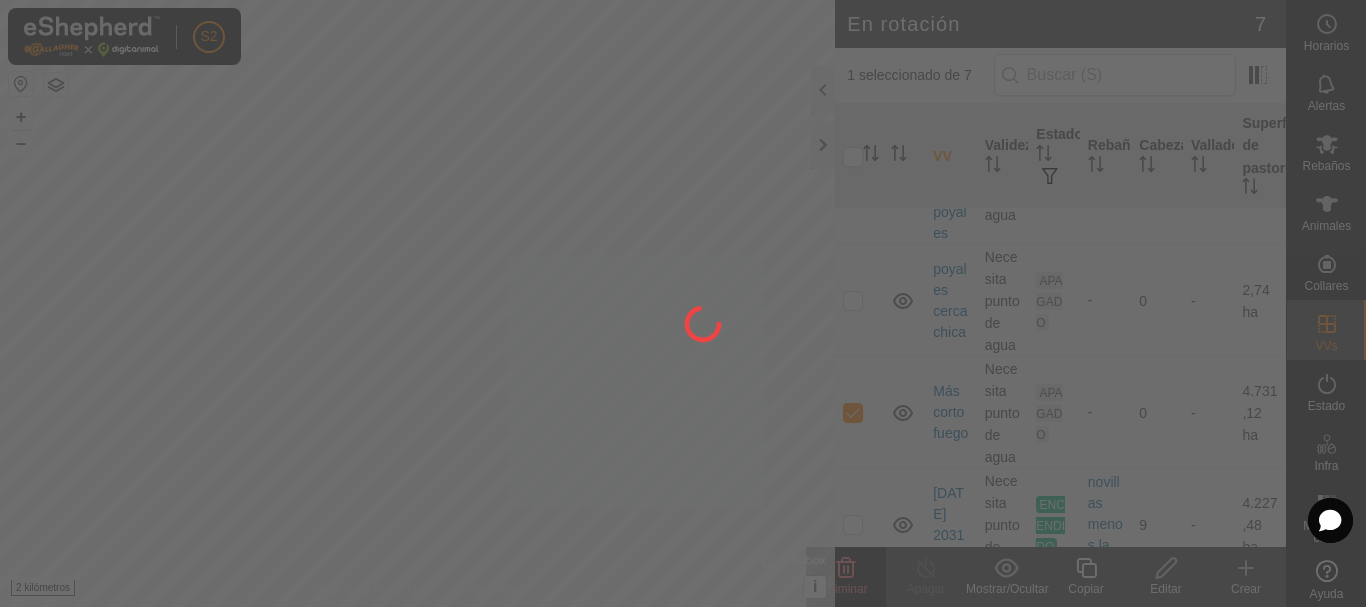 checkbox on "false" 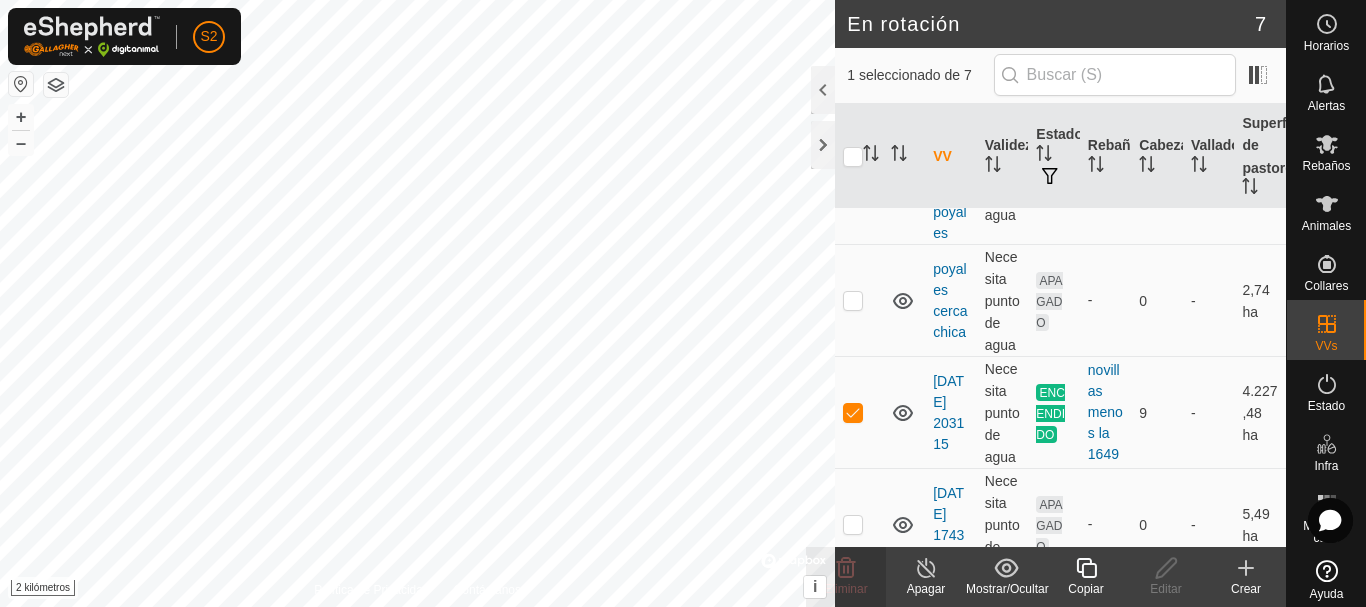click 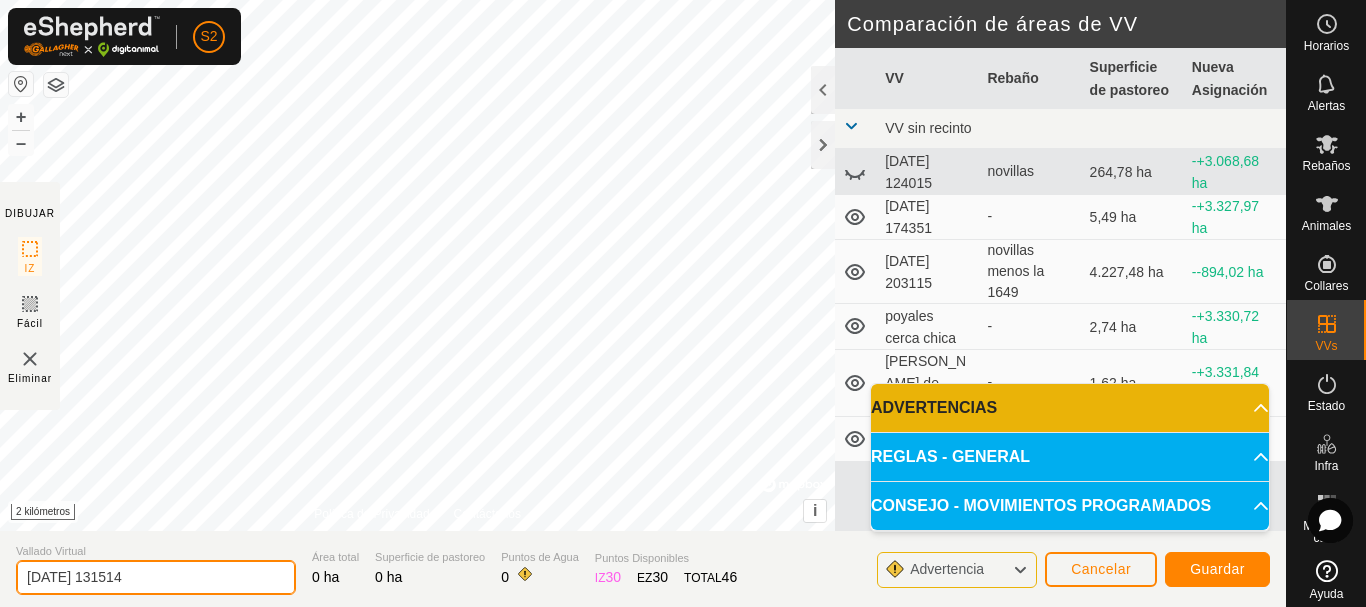 click on "2025-07-30 131514" 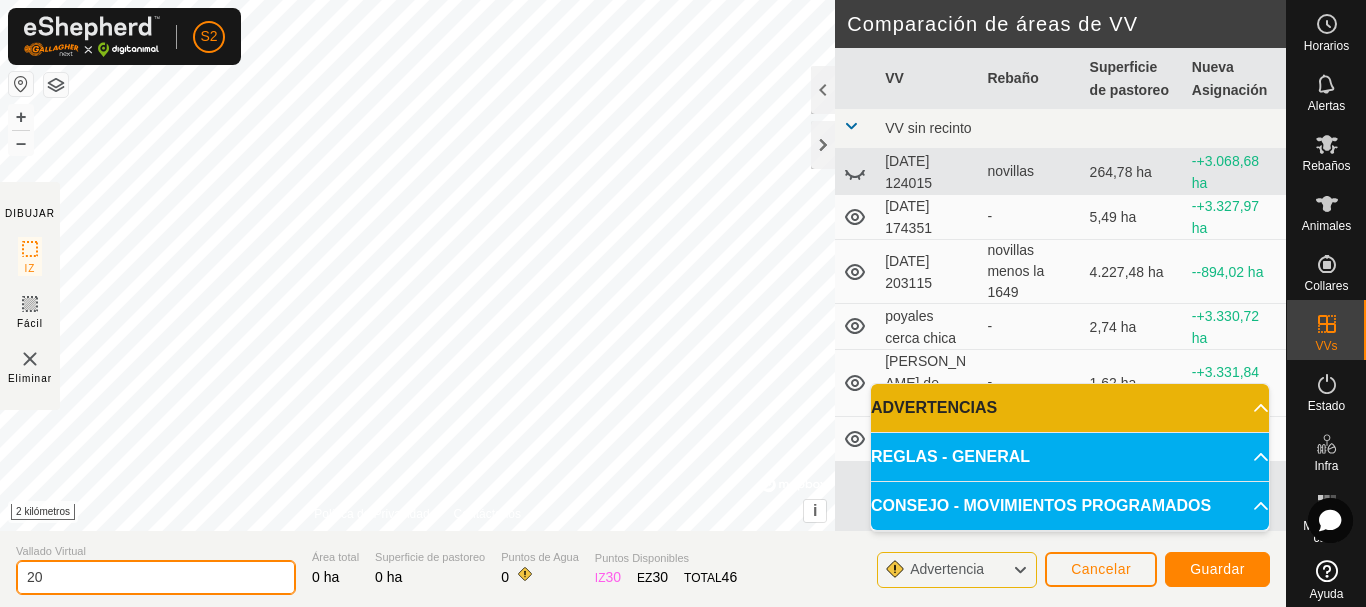 type on "2" 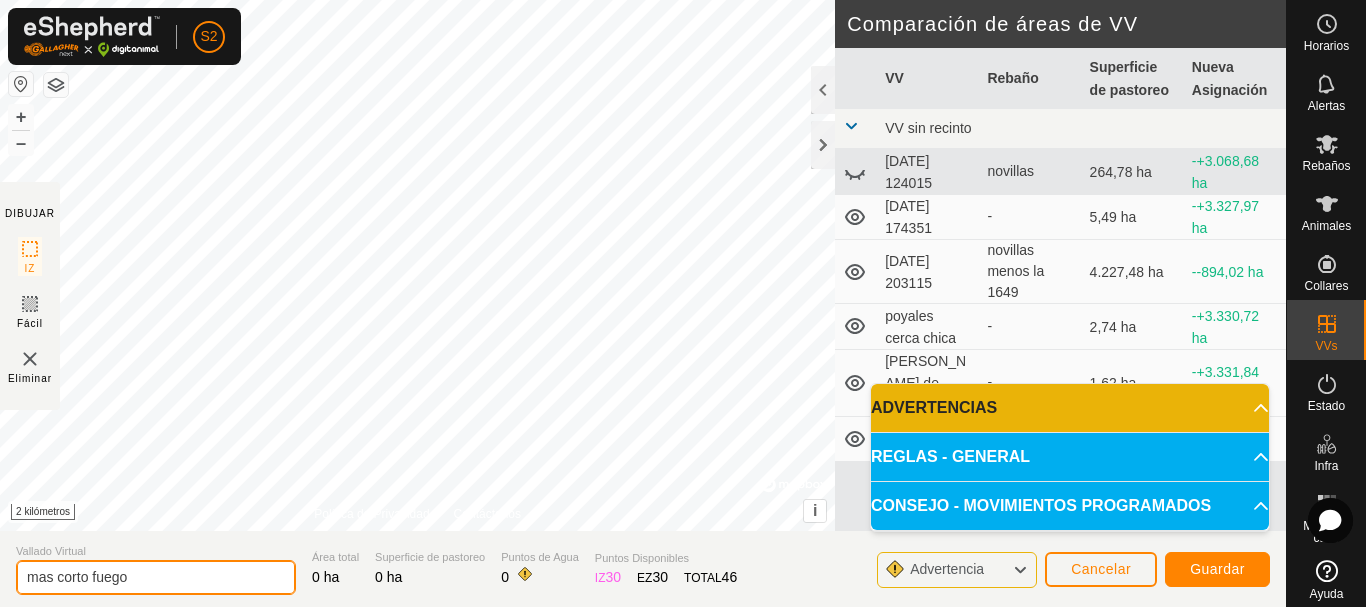type on "mas corto fuego" 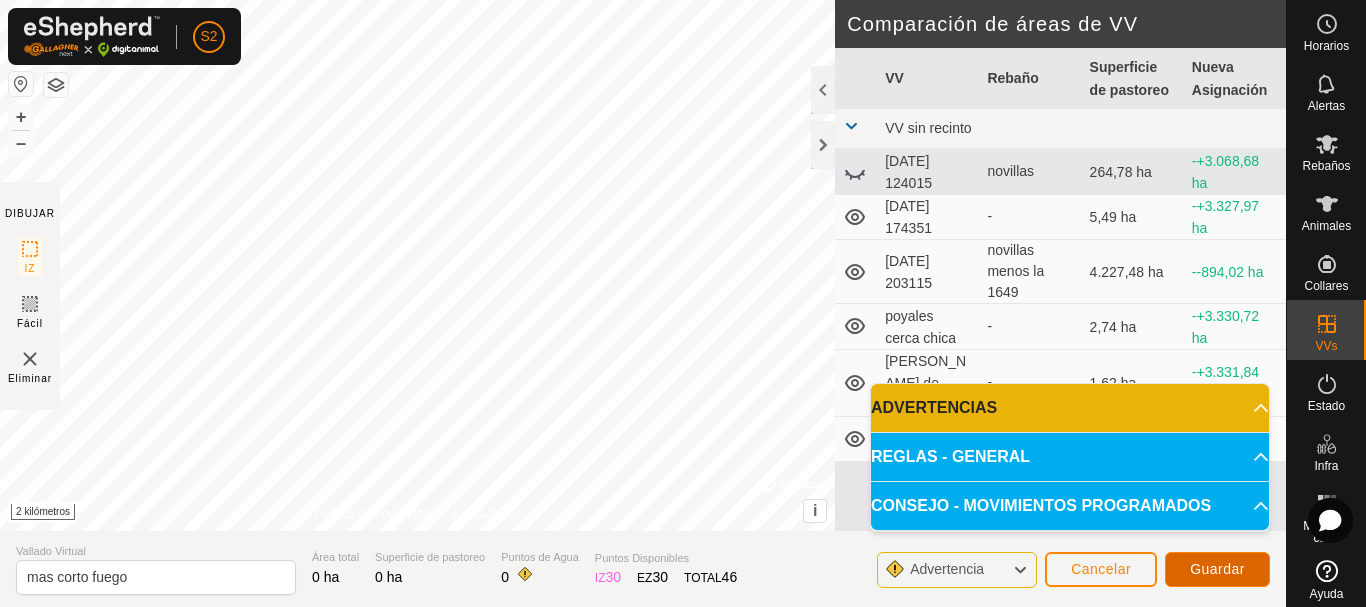 click on "Guardar" 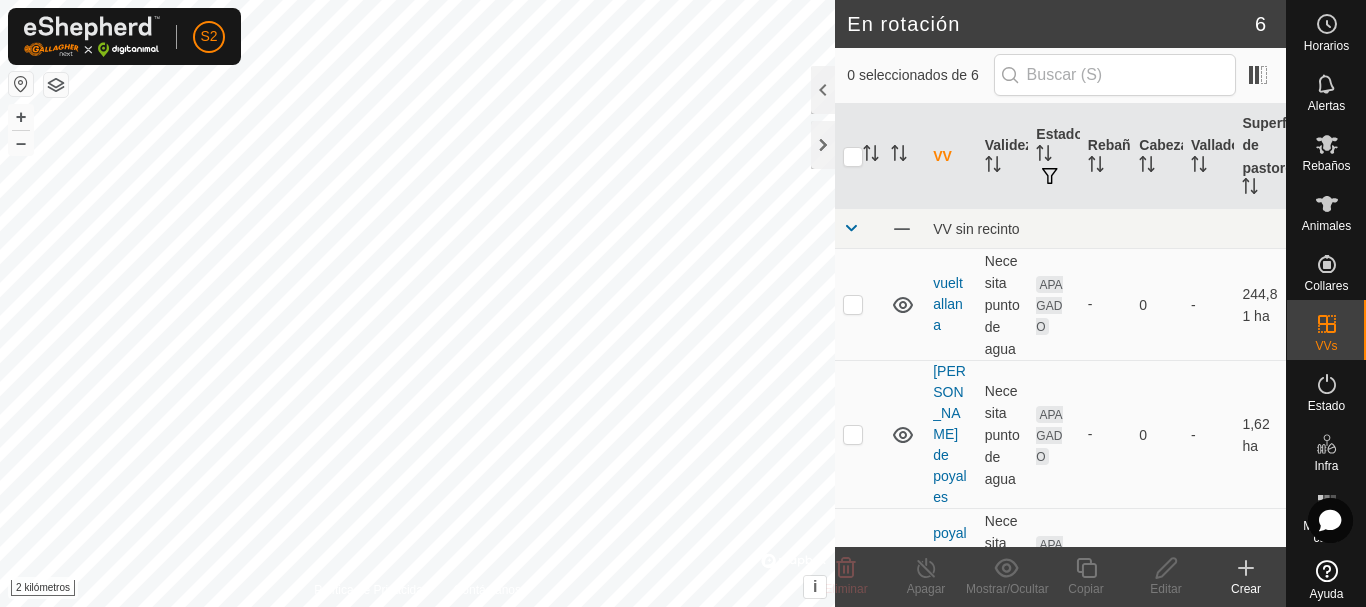 checkbox on "true" 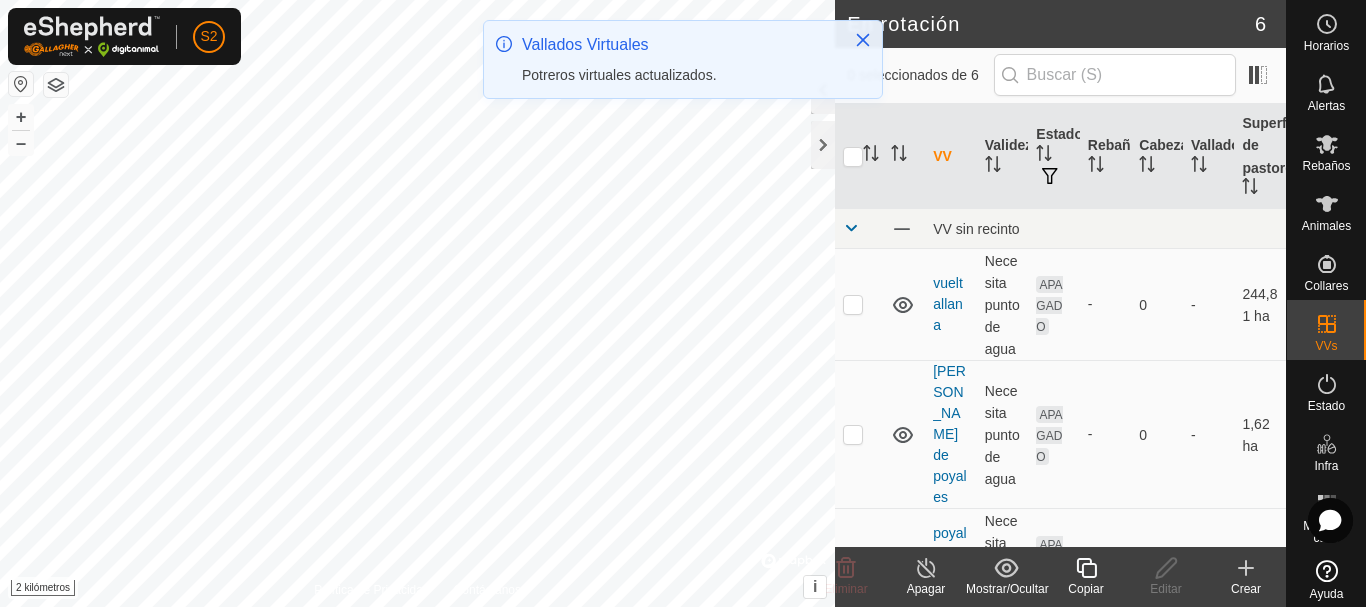 checkbox on "true" 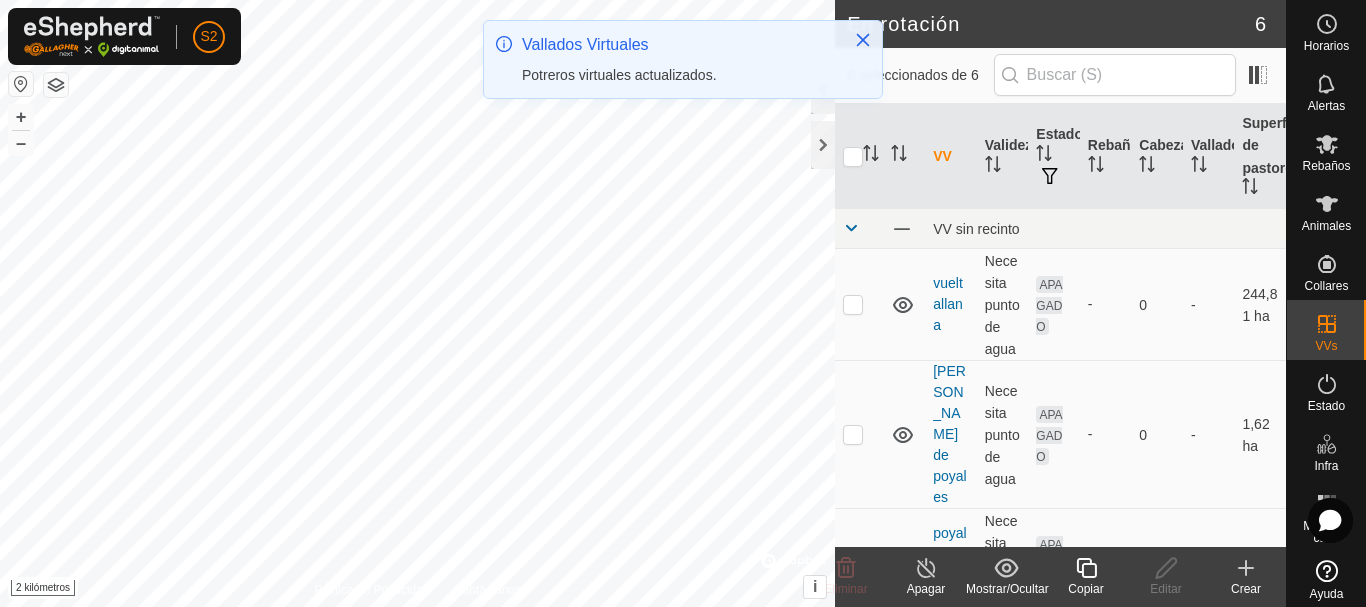checkbox on "false" 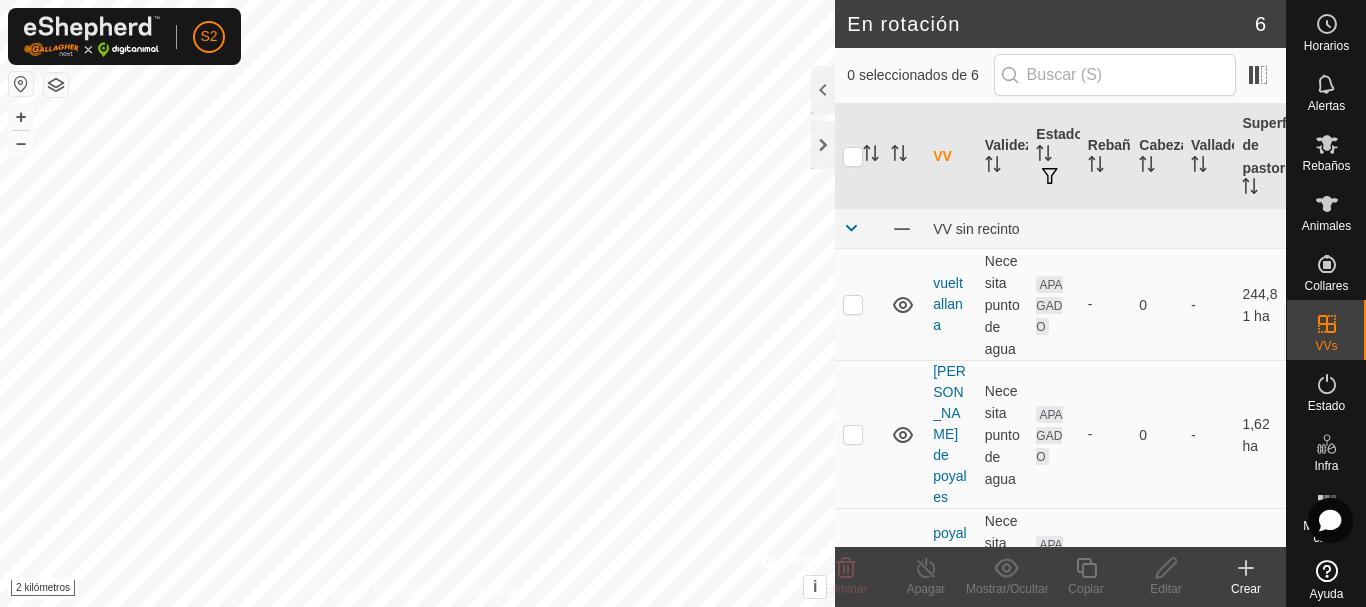 checkbox on "true" 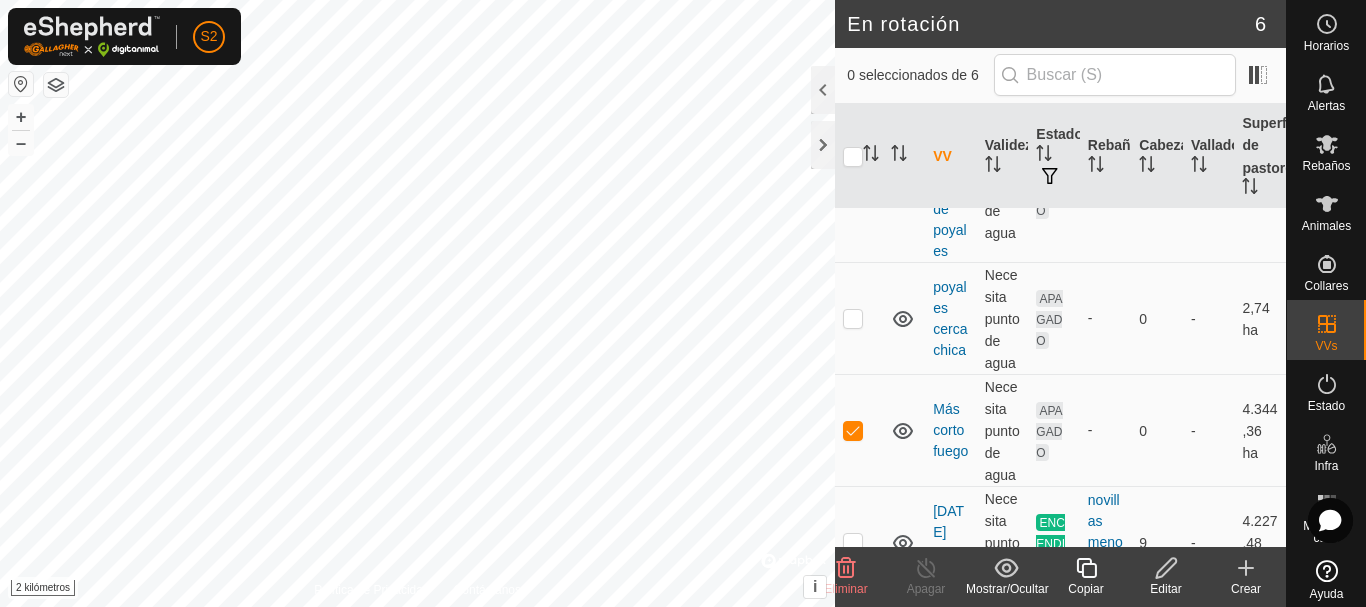 scroll, scrollTop: 248, scrollLeft: 0, axis: vertical 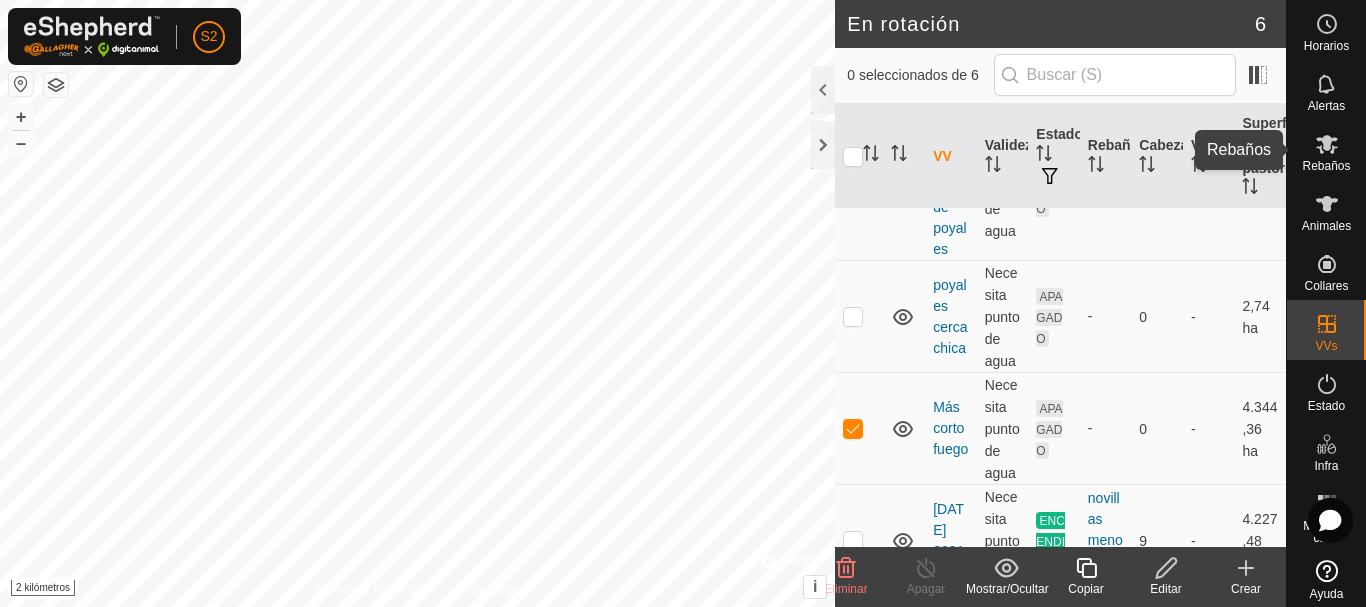 click 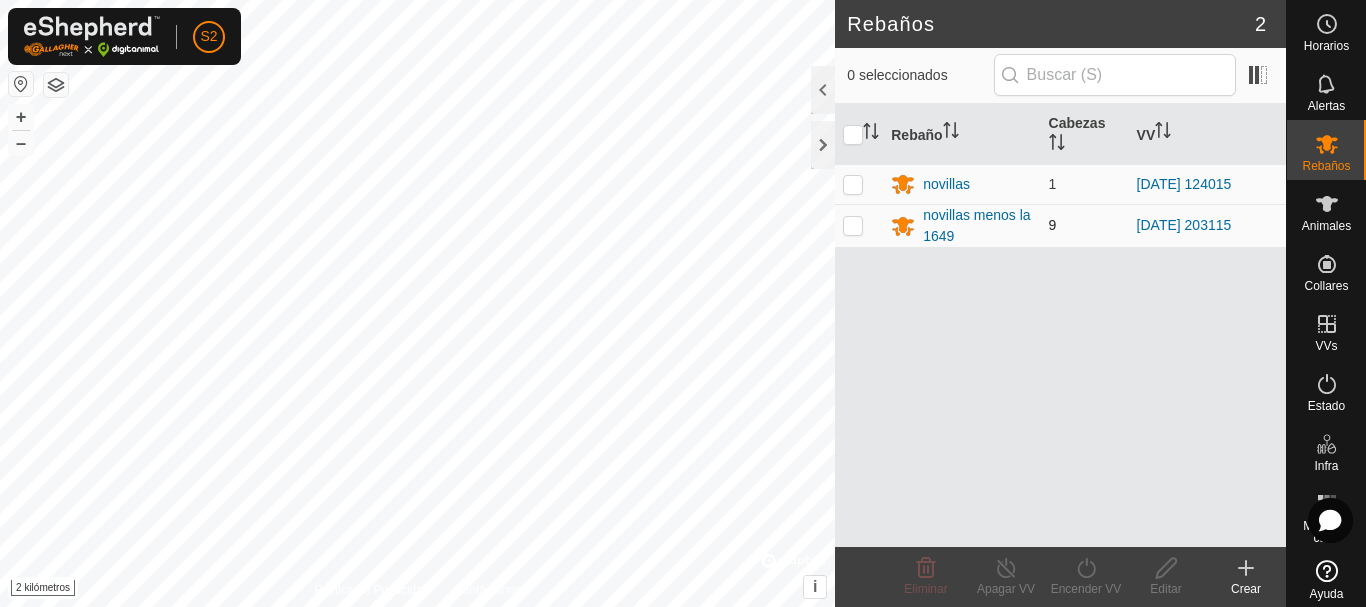 click at bounding box center (853, 225) 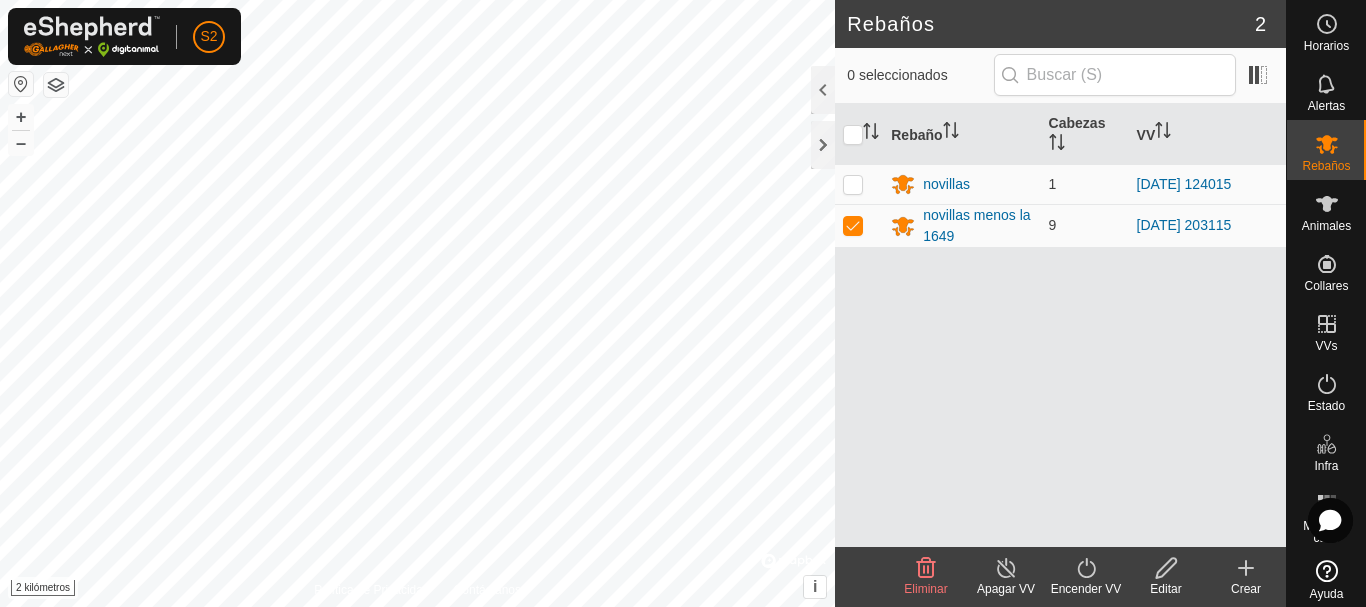 click on "Encender VV" 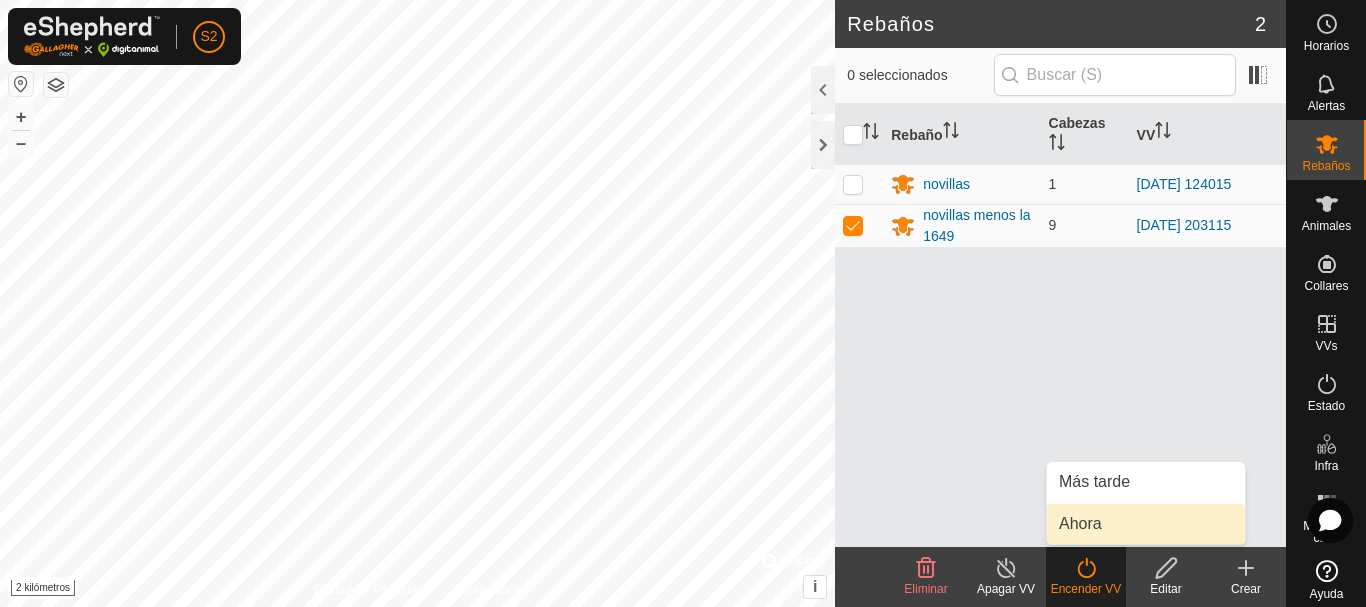 click on "Ahora" at bounding box center [1146, 524] 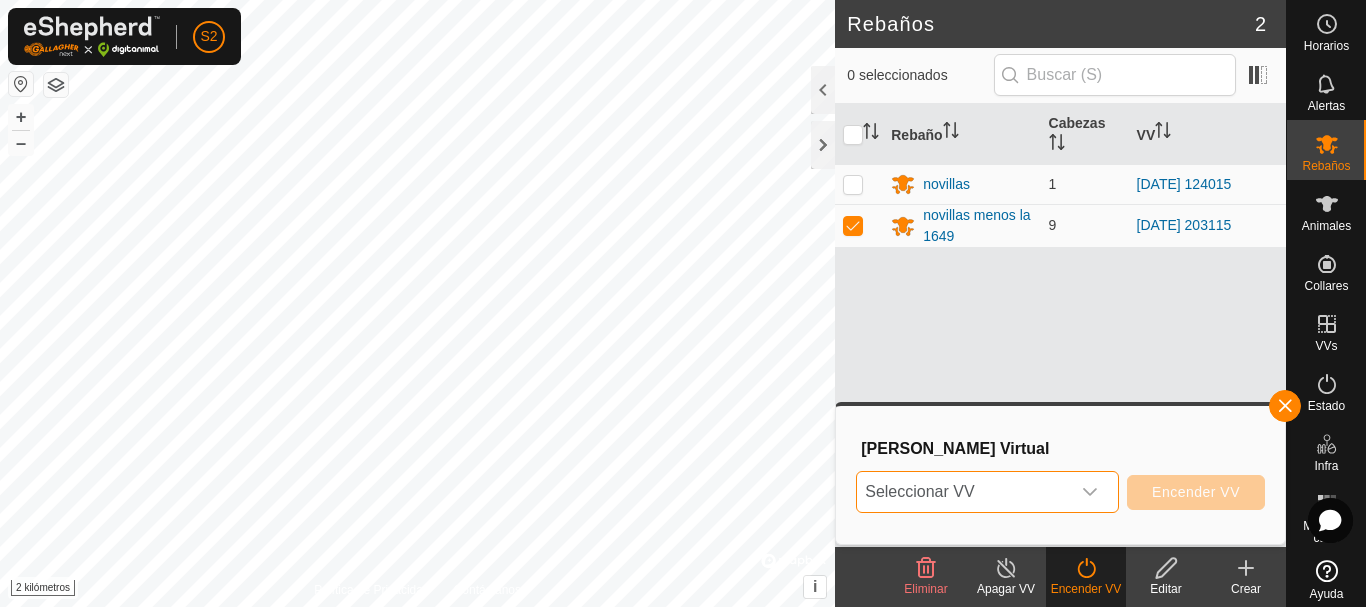 click on "Seleccionar VV" at bounding box center (963, 492) 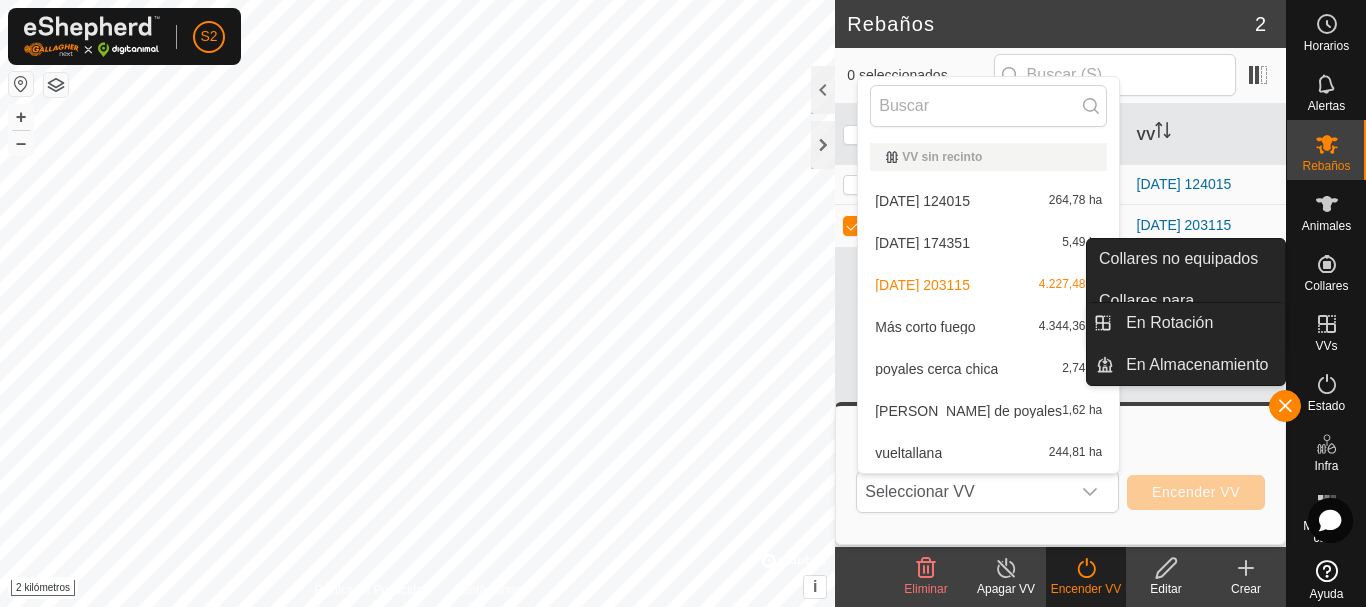 drag, startPoint x: 1279, startPoint y: 254, endPoint x: 1293, endPoint y: 310, distance: 57.72348 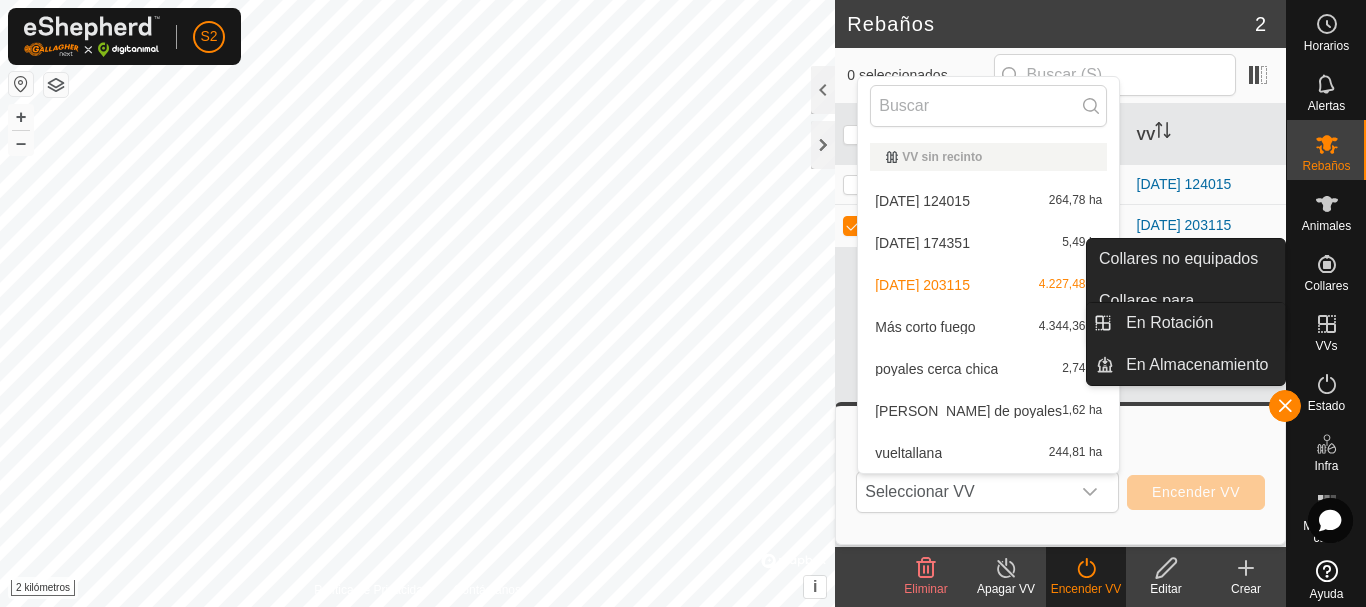 click on "Horarios Alertas Rebaños Animales Collares VVs Estado Infra Mapa de calor Ayuda Collares no equipados Collares para monitorizar En Rotación En Almacenamiento Rebaños 2 0 seleccionados Rebaño Cabezas VV novillas 1 18/06/2025 124015 novillas menos la 1649 9 2025-07-29 203115 Eliminar Apagar VV Encender VV Editar Crear Política de Privacidad Contáctanos
mas corto fuego Estado:  APAGADO Tipo:  Zona de Inclusión + – ⇧ i ©  Mapbox  , ©  OpenStreetMap  ,  Mejora este mapa 2 kilómetros" 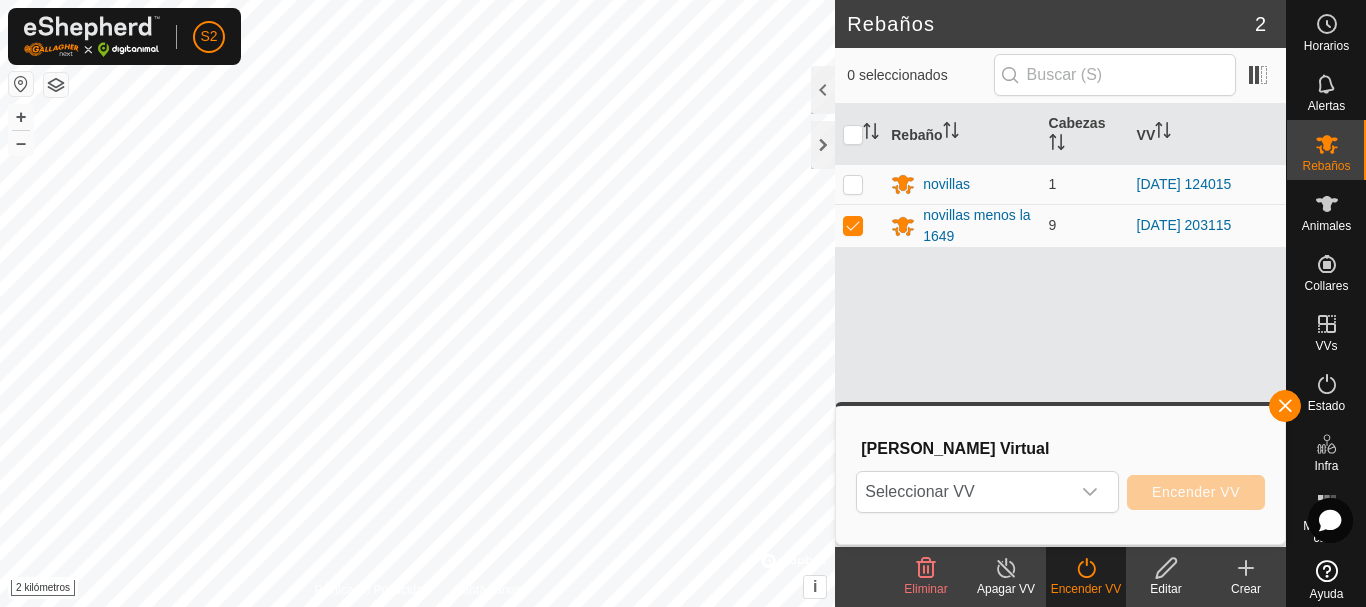 click 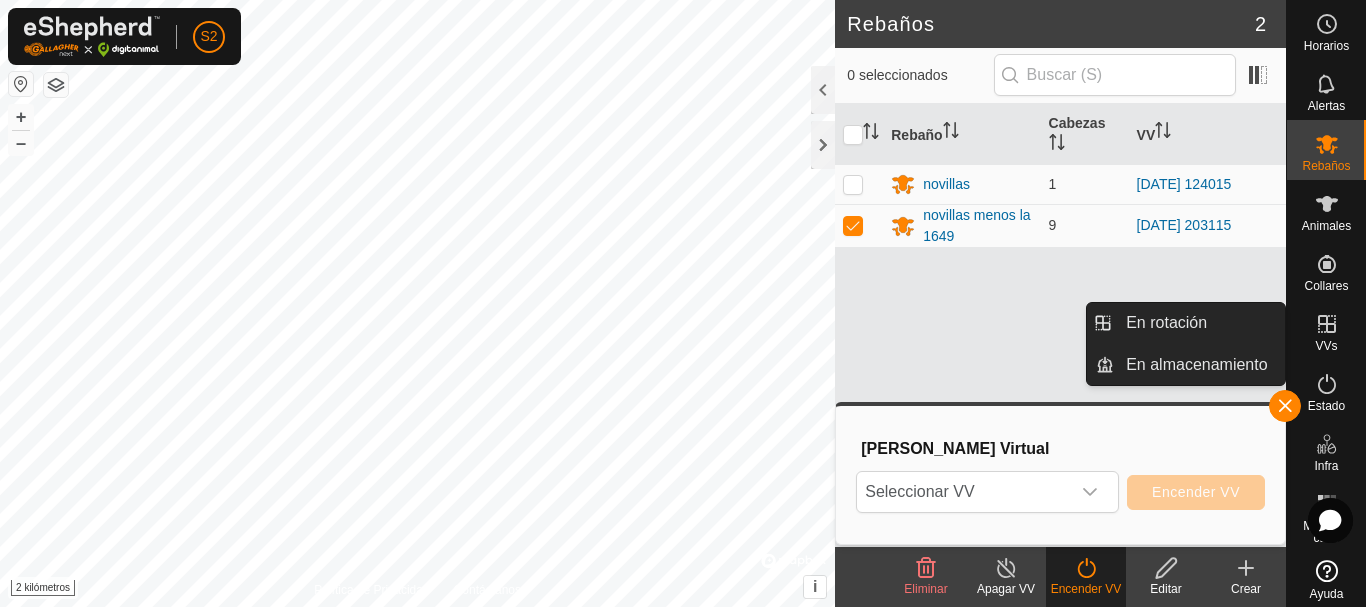 click 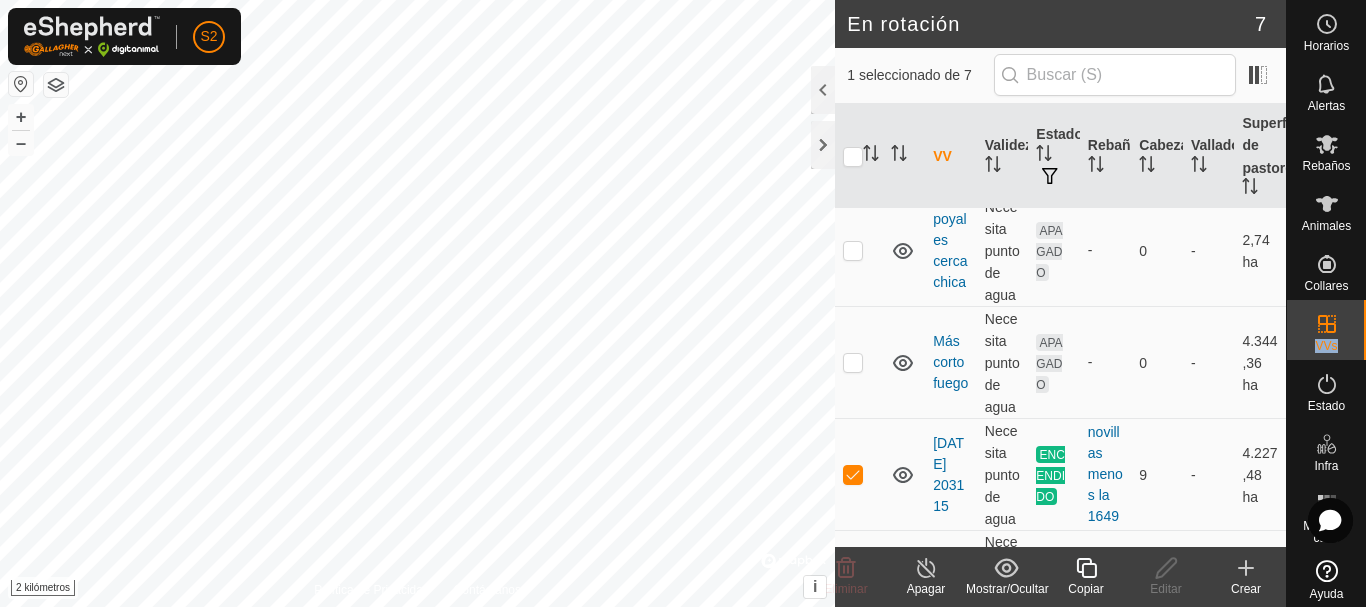 scroll, scrollTop: 319, scrollLeft: 0, axis: vertical 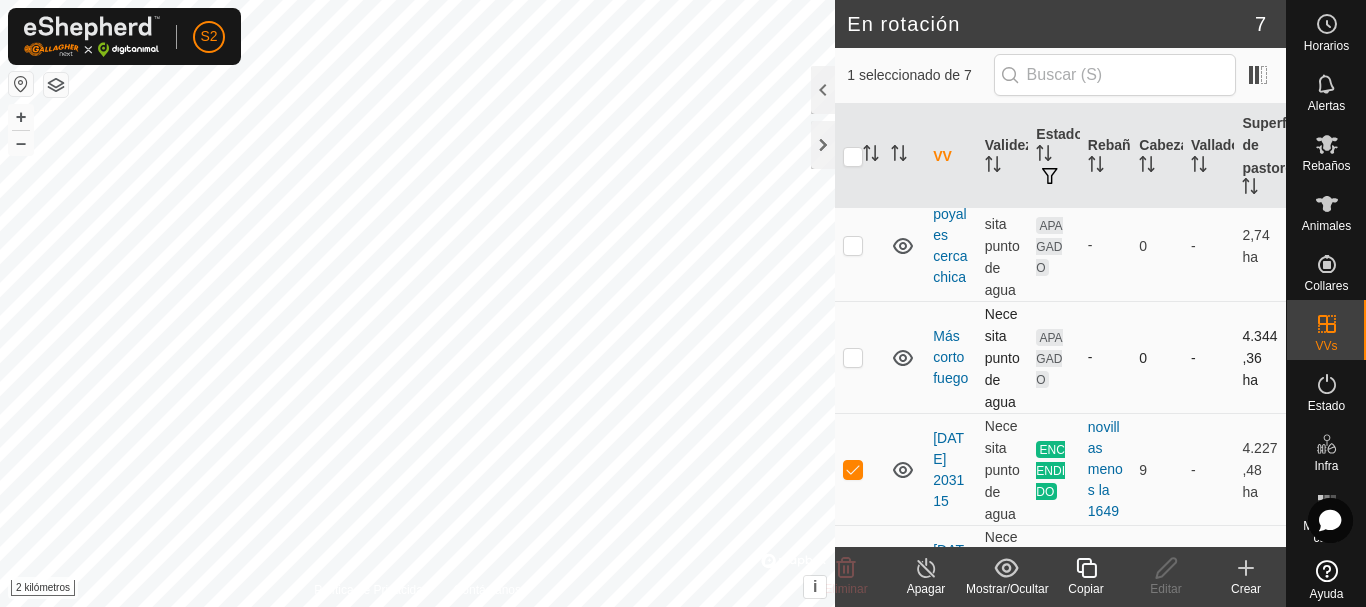 click at bounding box center [859, 358] 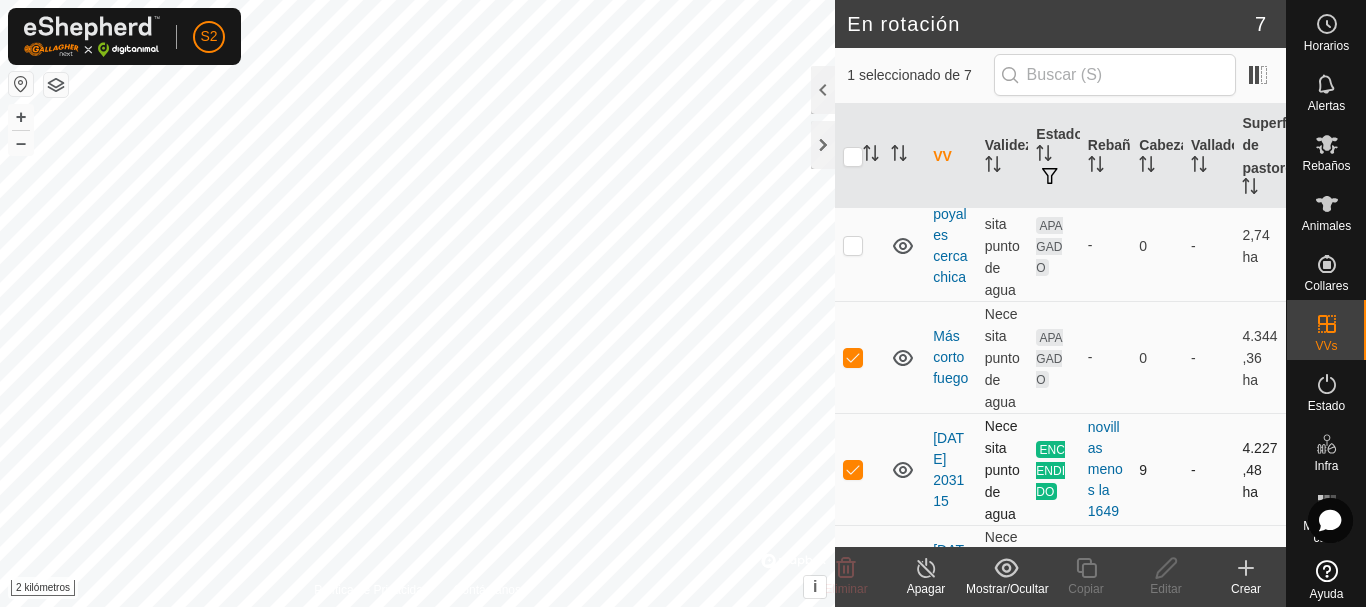 click at bounding box center [853, 469] 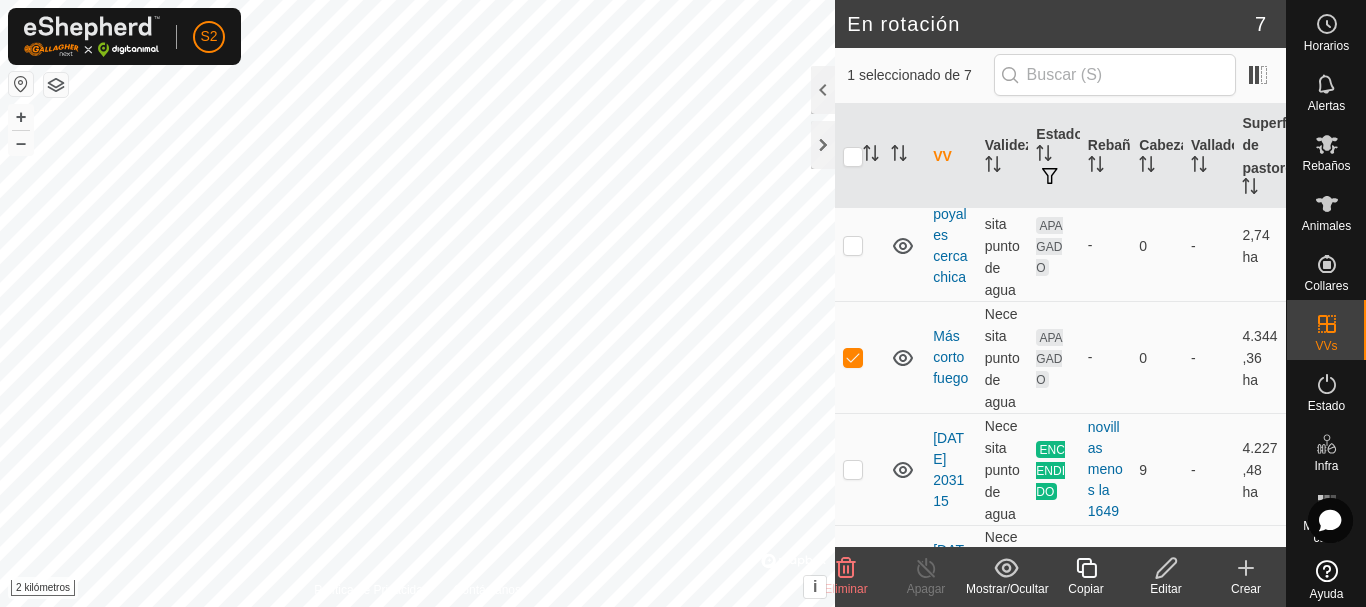 click 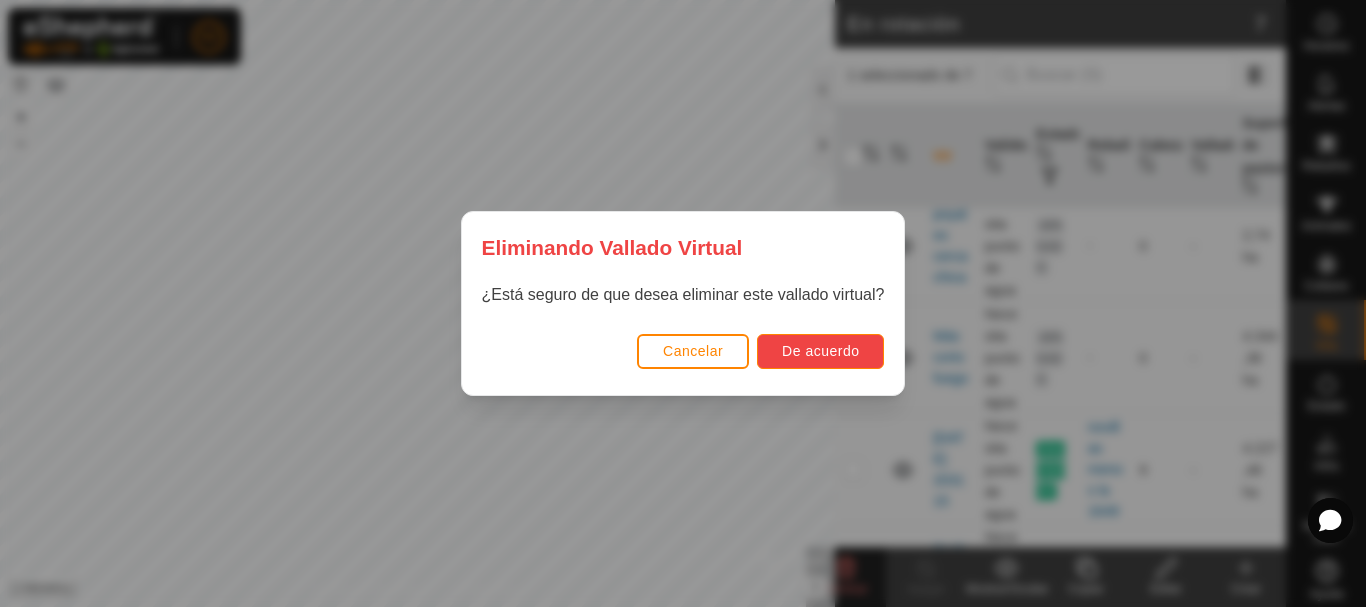 click on "De acuerdo" at bounding box center (820, 351) 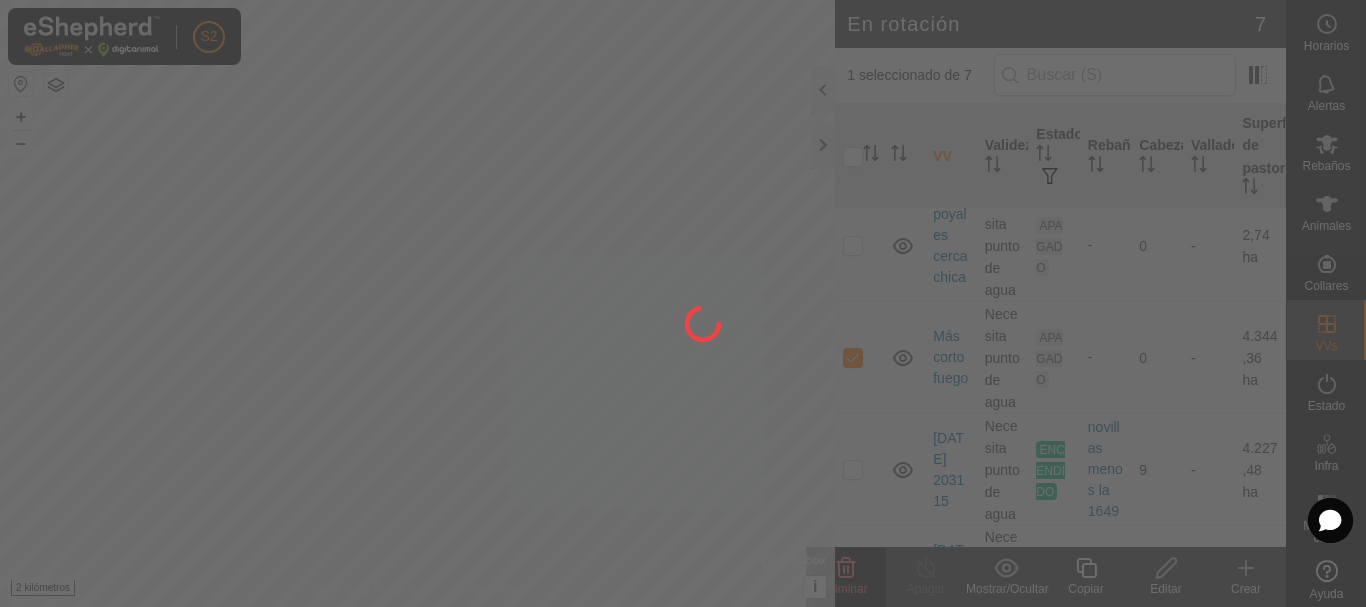 checkbox on "false" 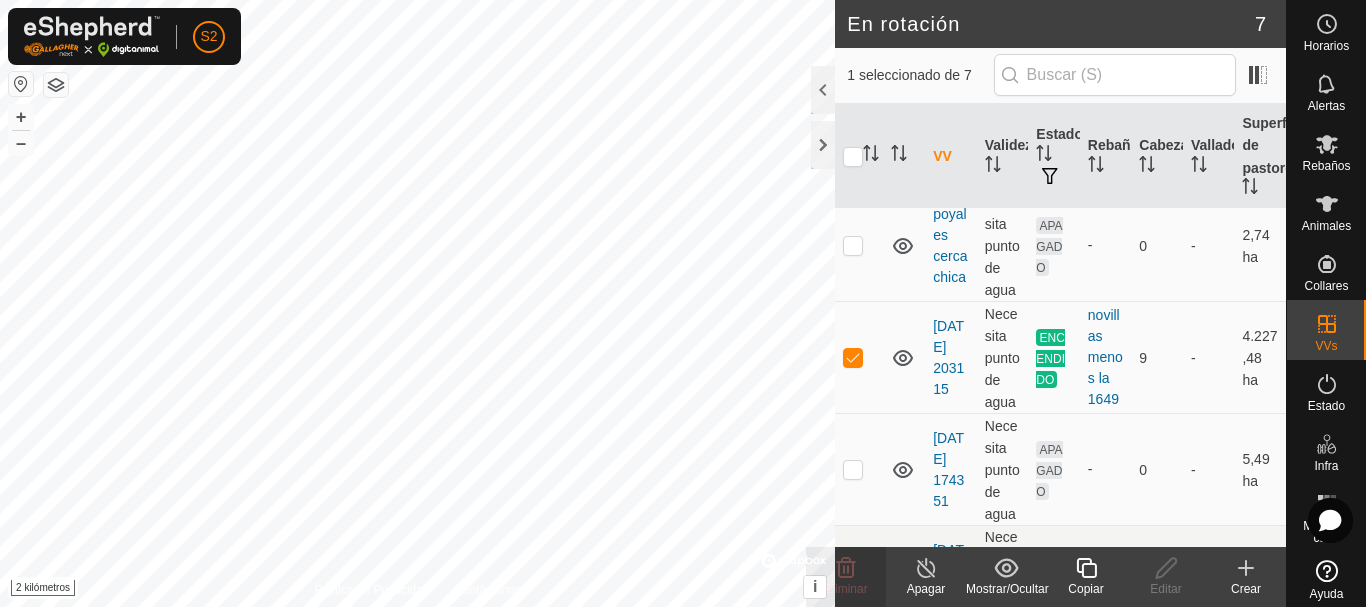 click 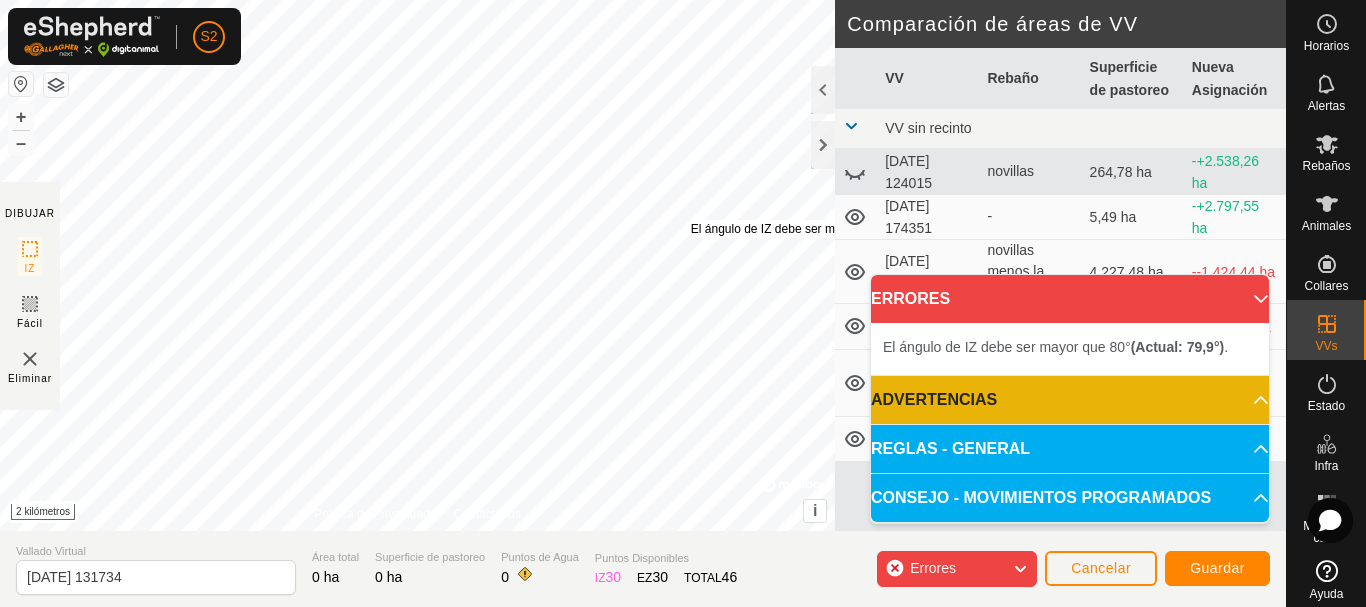 click on "El ángulo de IZ debe ser mayor que 80°  (Actual: 79.9°) . + – ⇧ i ©  Mapbox  , ©  OpenStreetMap  ,  Mejora este mapa 2 kilómetros" at bounding box center [417, 265] 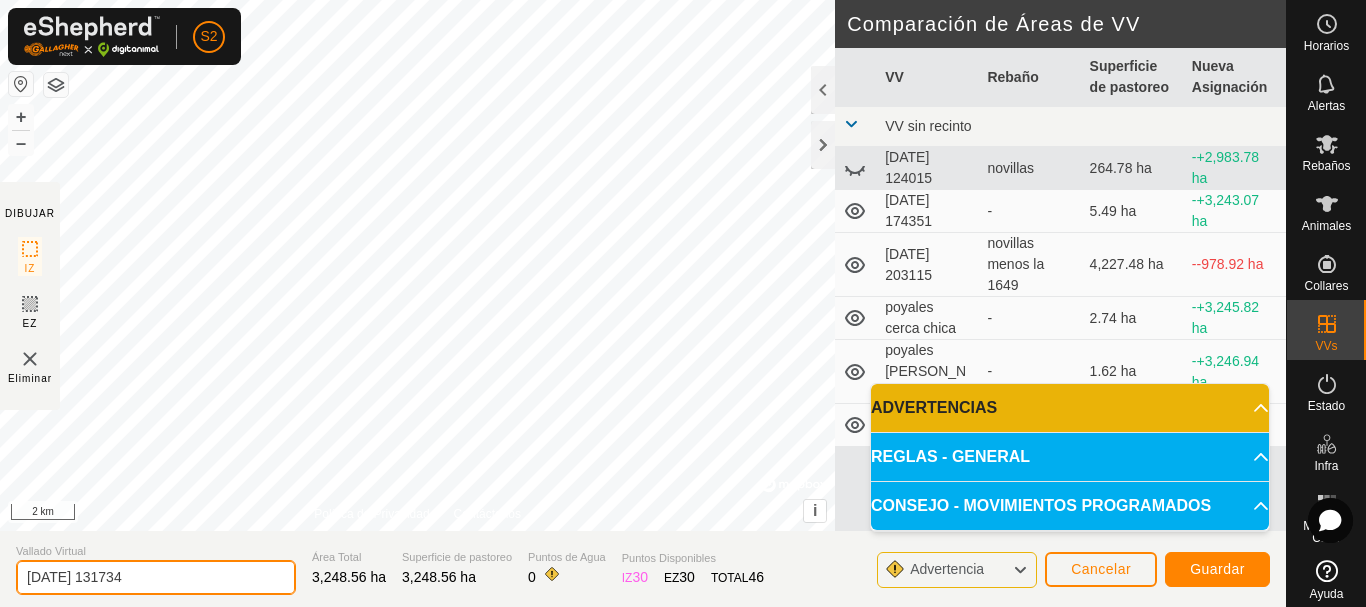 click on "2025-07-30 131734" 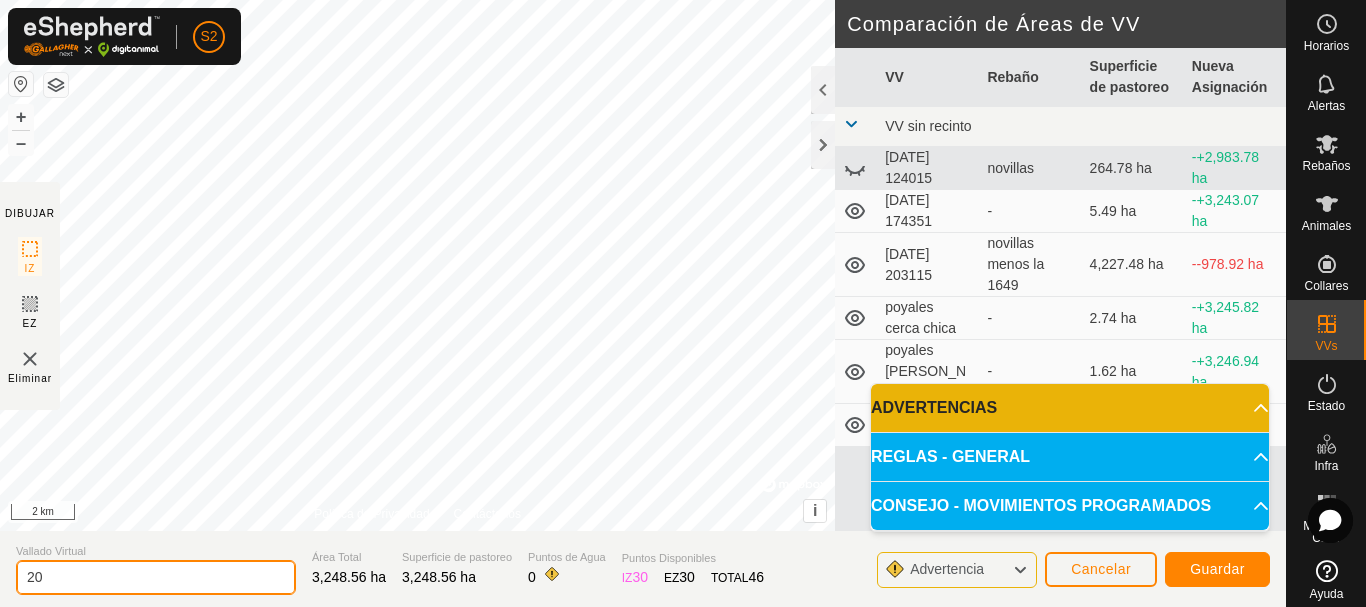 type on "2" 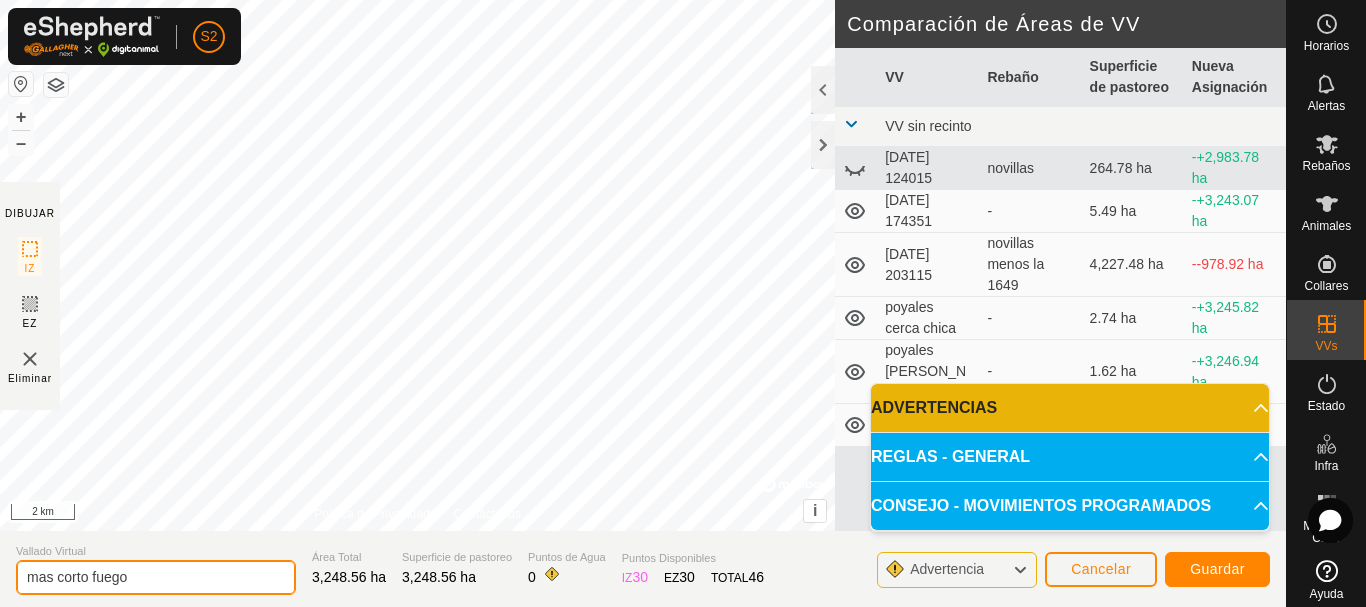 type on "mas corto fuego" 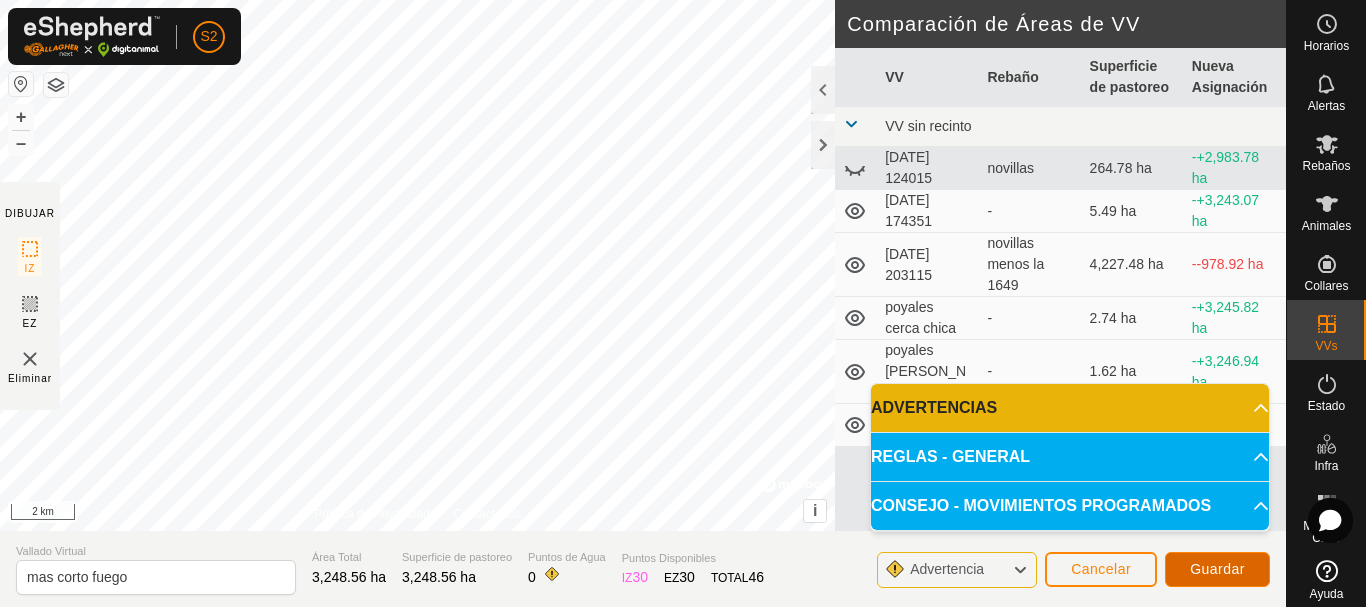 click on "Guardar" 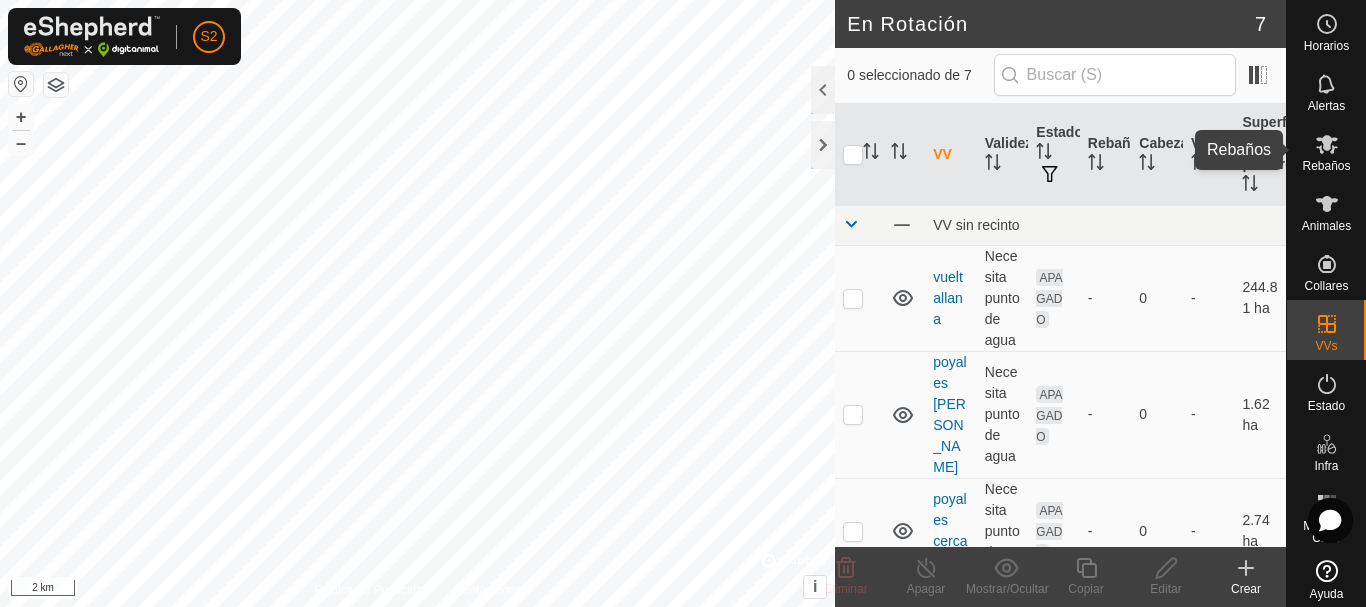 click on "Rebaños" at bounding box center [1326, 166] 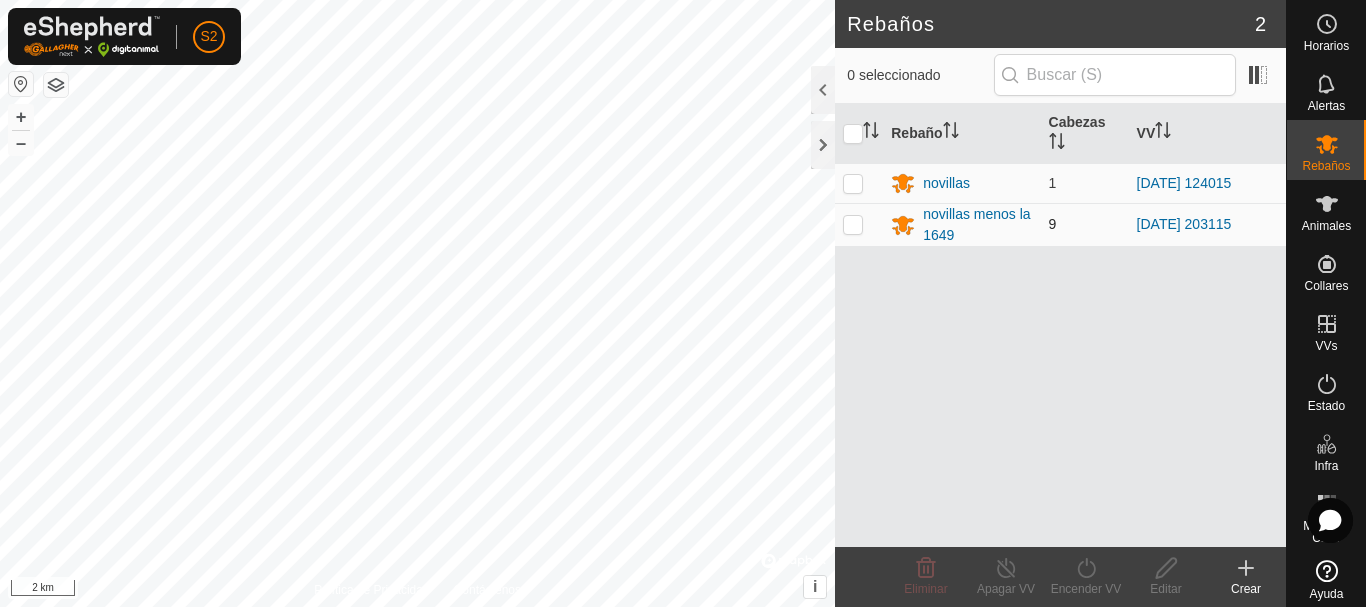 click at bounding box center (853, 224) 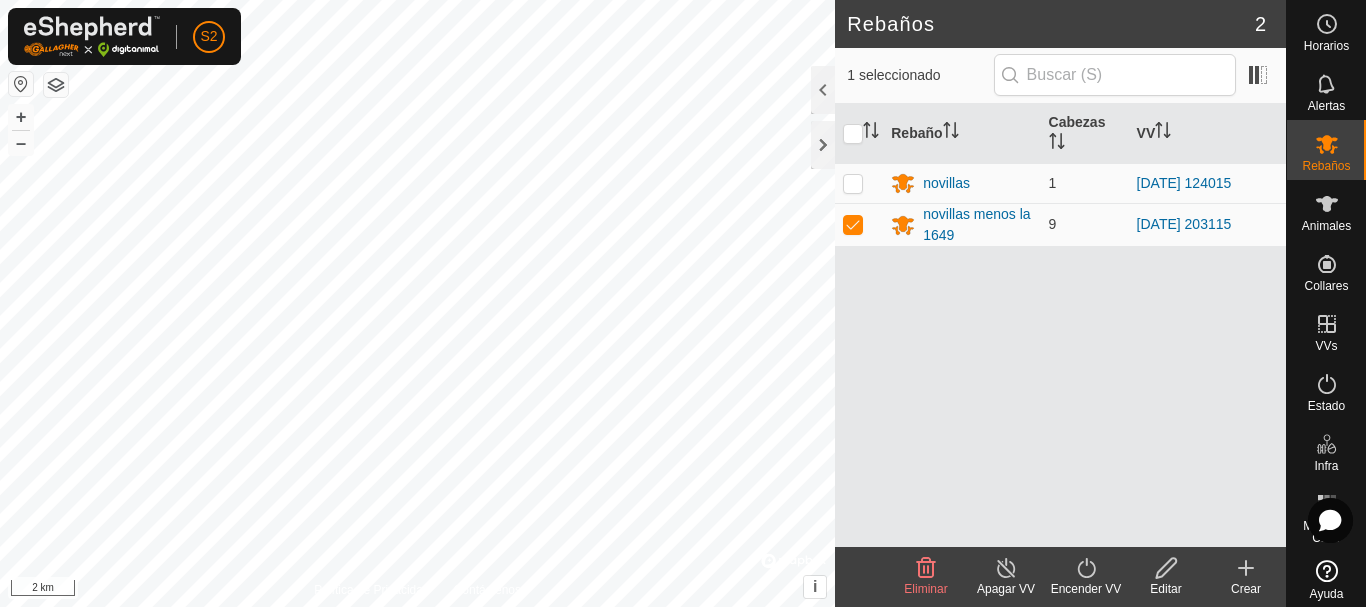 click 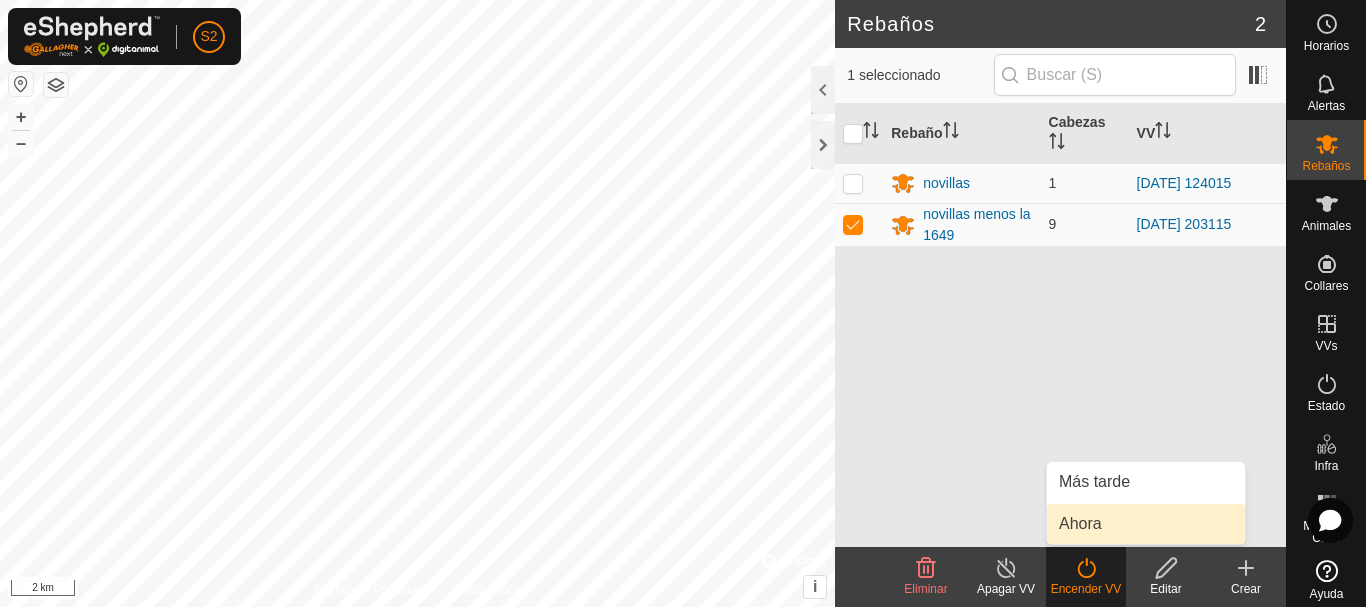 click on "Ahora" at bounding box center [1146, 524] 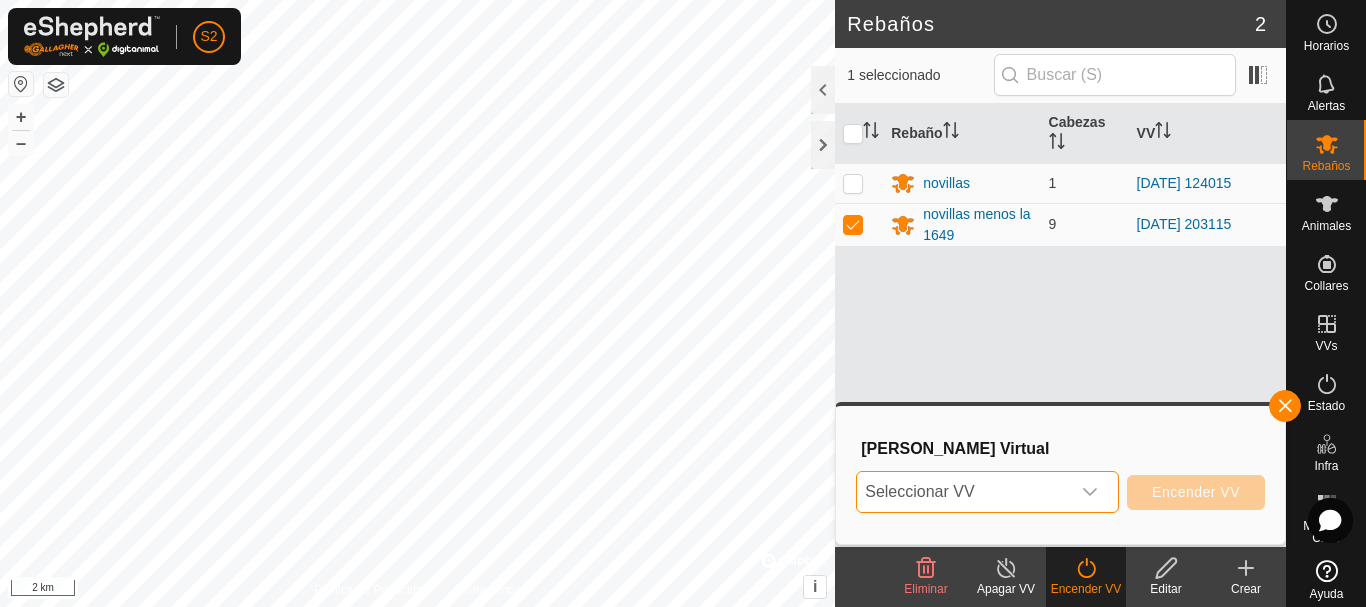 click on "Seleccionar VV" at bounding box center (963, 492) 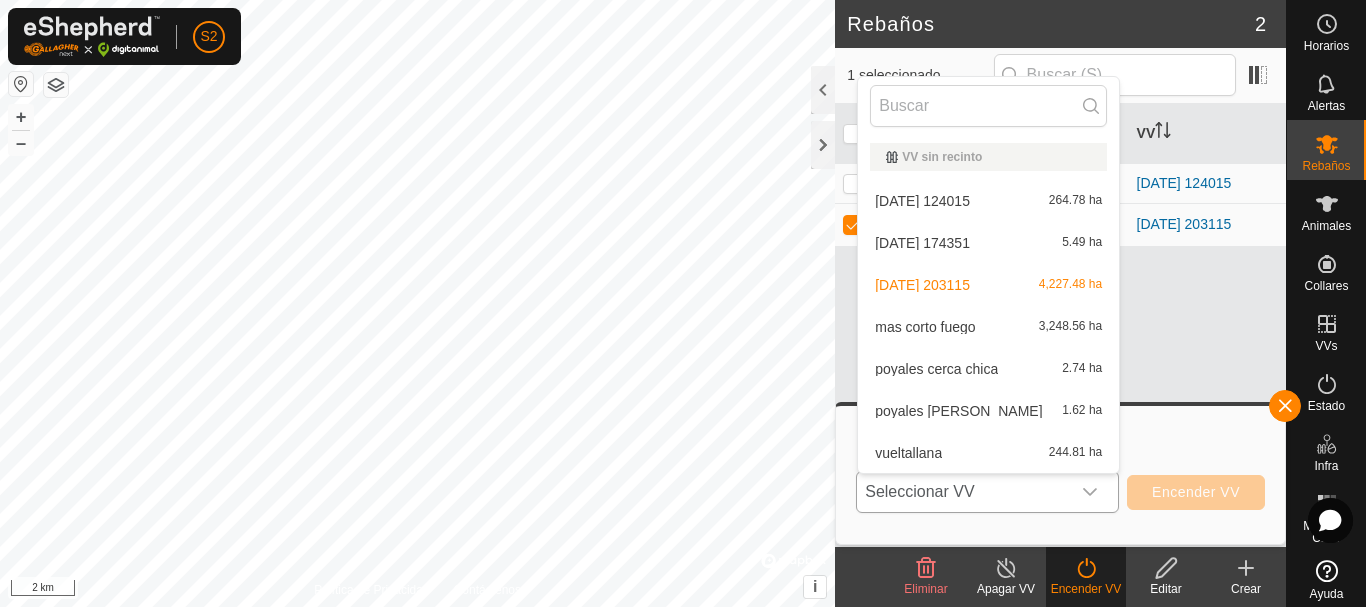 click on "mas corto fuego" at bounding box center [925, 327] 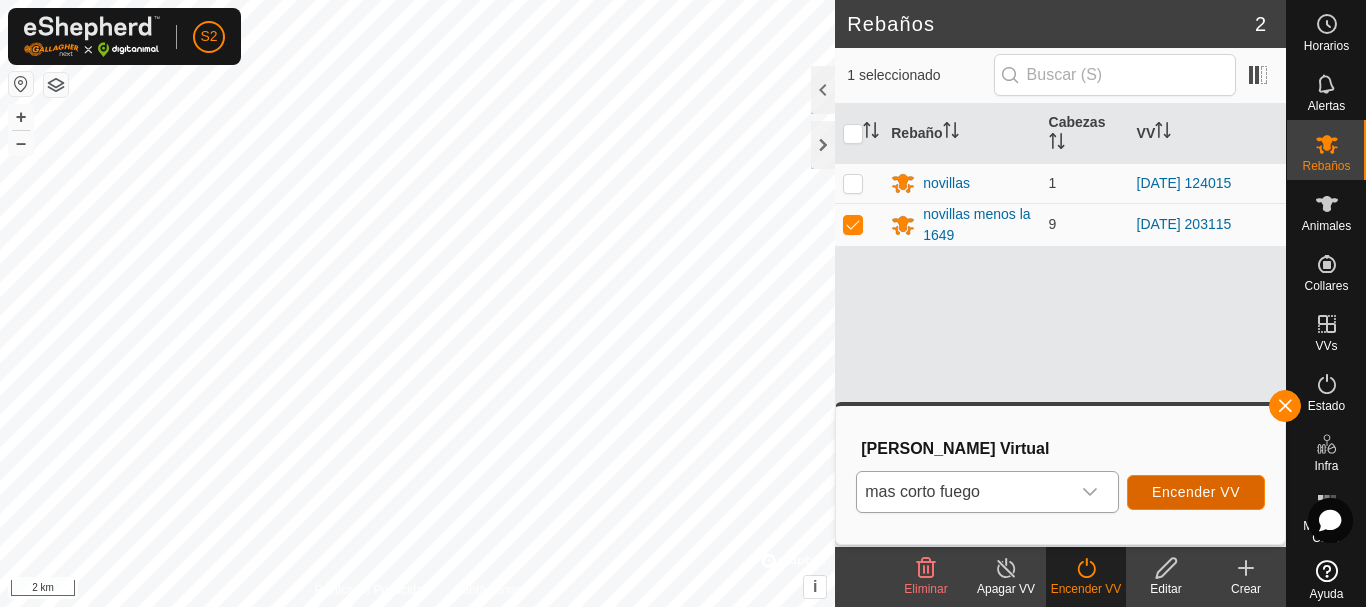 click on "Encender VV" at bounding box center (1196, 492) 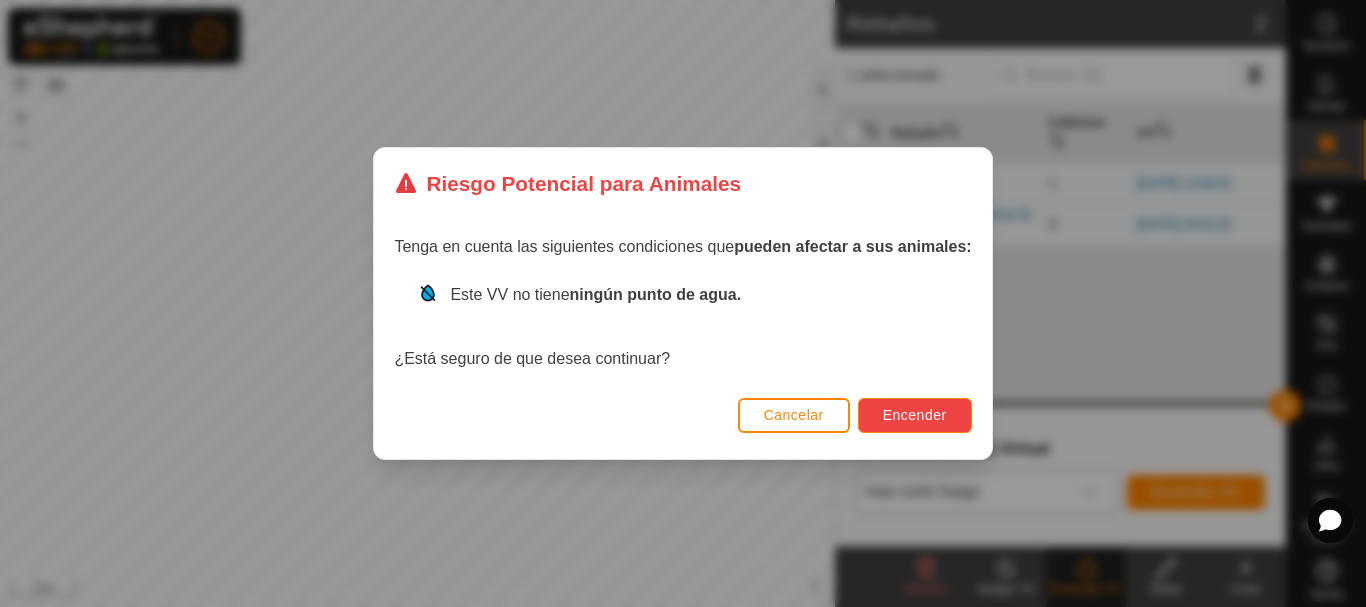 click on "Encender" at bounding box center (915, 415) 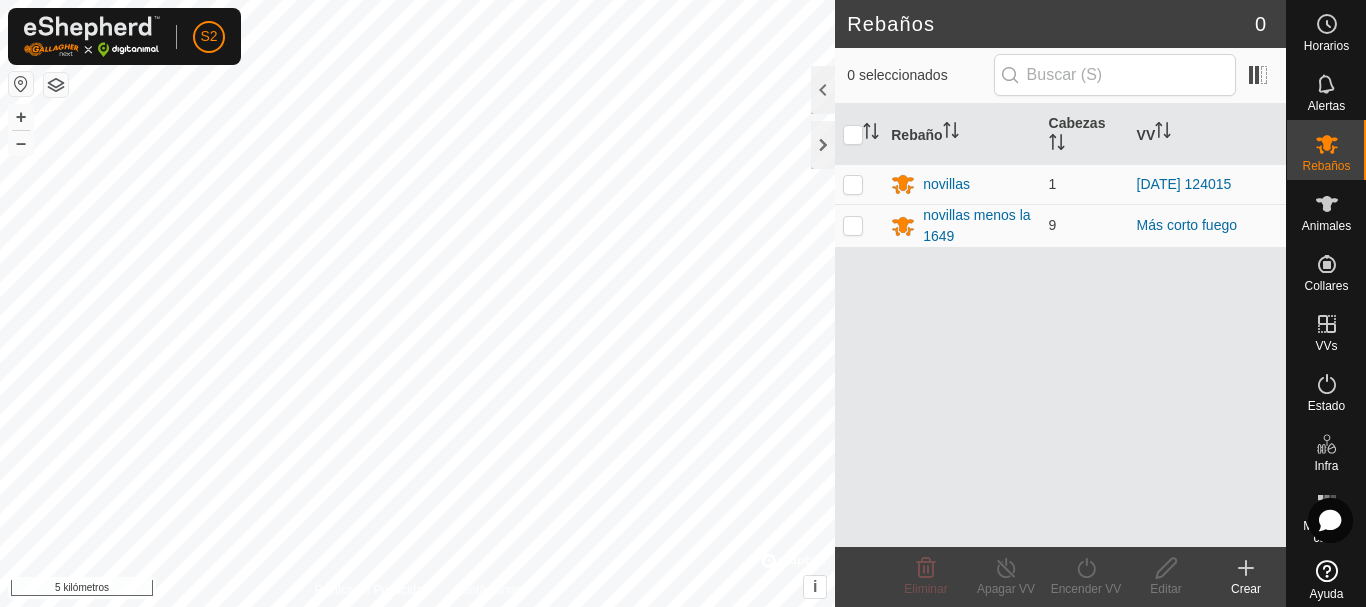scroll, scrollTop: 0, scrollLeft: 0, axis: both 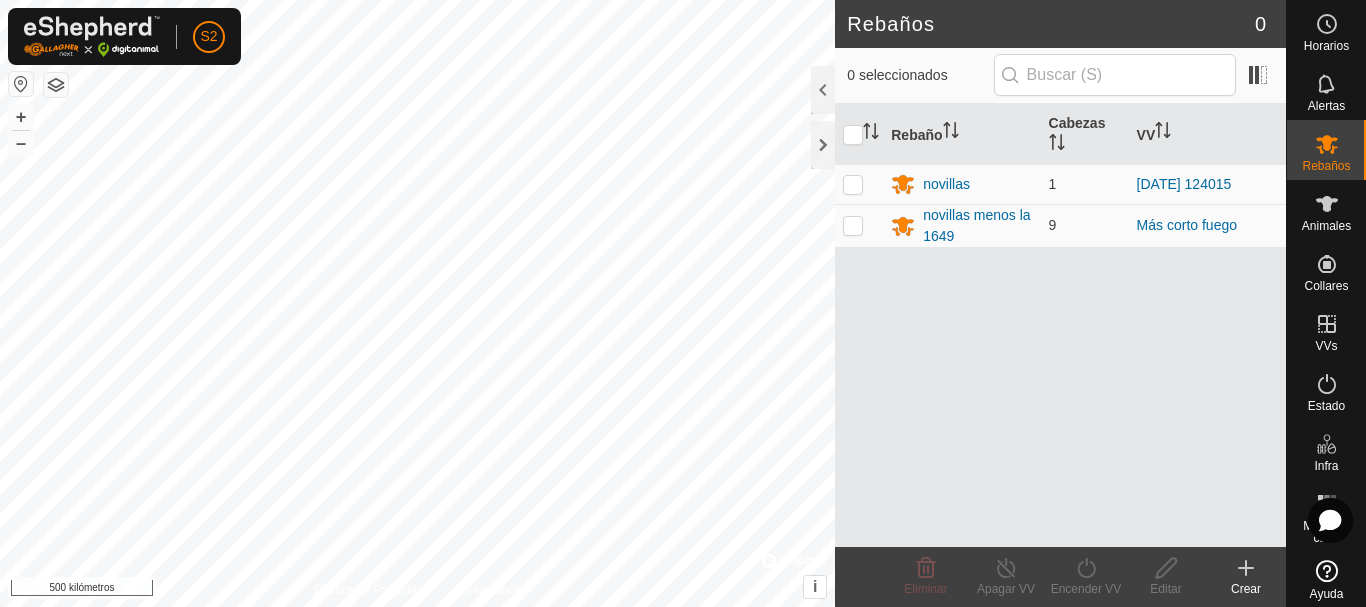 click on "S2 Horarios Alertas Rebaños Animales Collares VVs Estado Infra Mapa de calor Ayuda Rebaños 0 0 seleccionados Rebaño Cabezas VV novillas 1 [DATE] 124015 novillas menos la 1649 9 Más corto fuego Eliminar Apagar VV Encender VV Editar Crear Política de Privacidad Contáctanos
6192
1140682317
novillas menos la 1649
[DATE] 203115 + – ⇧ i ©  Mapbox , ©  OpenStreetMap ,  Improve this map 500 kilómetros
Texto original Valora esta traducción Tu opinión servirá para ayudar a mejorar el Traductor de Google" at bounding box center (683, 303) 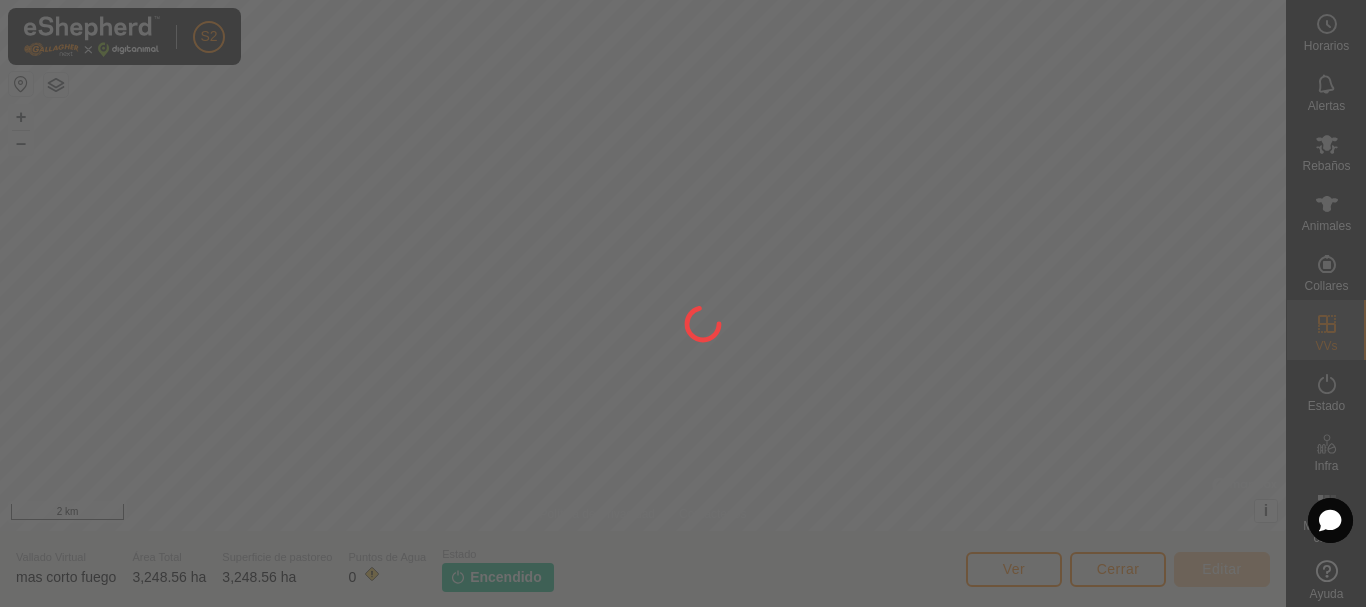 click 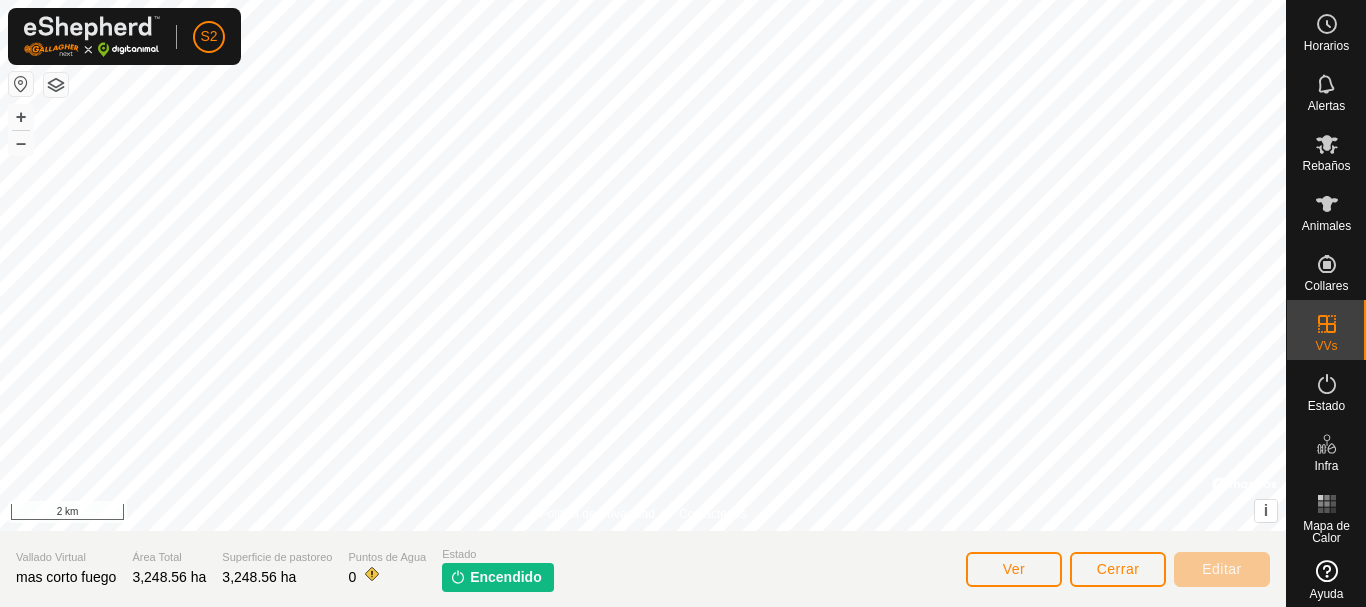 scroll, scrollTop: 0, scrollLeft: 0, axis: both 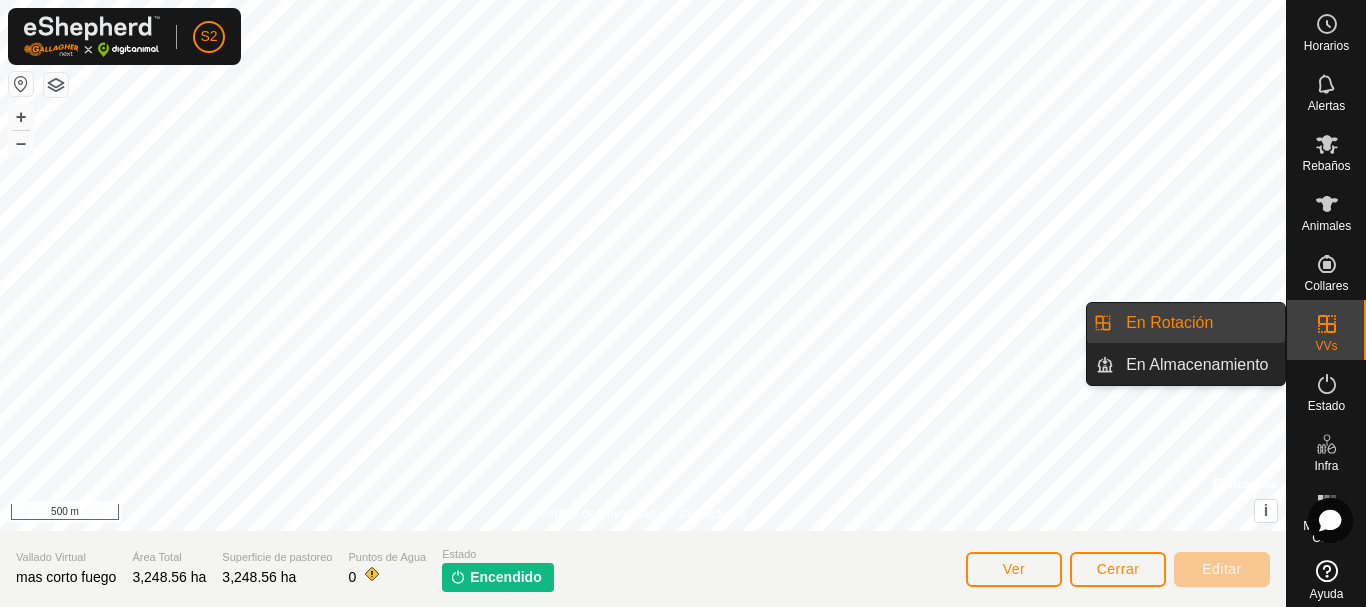 click 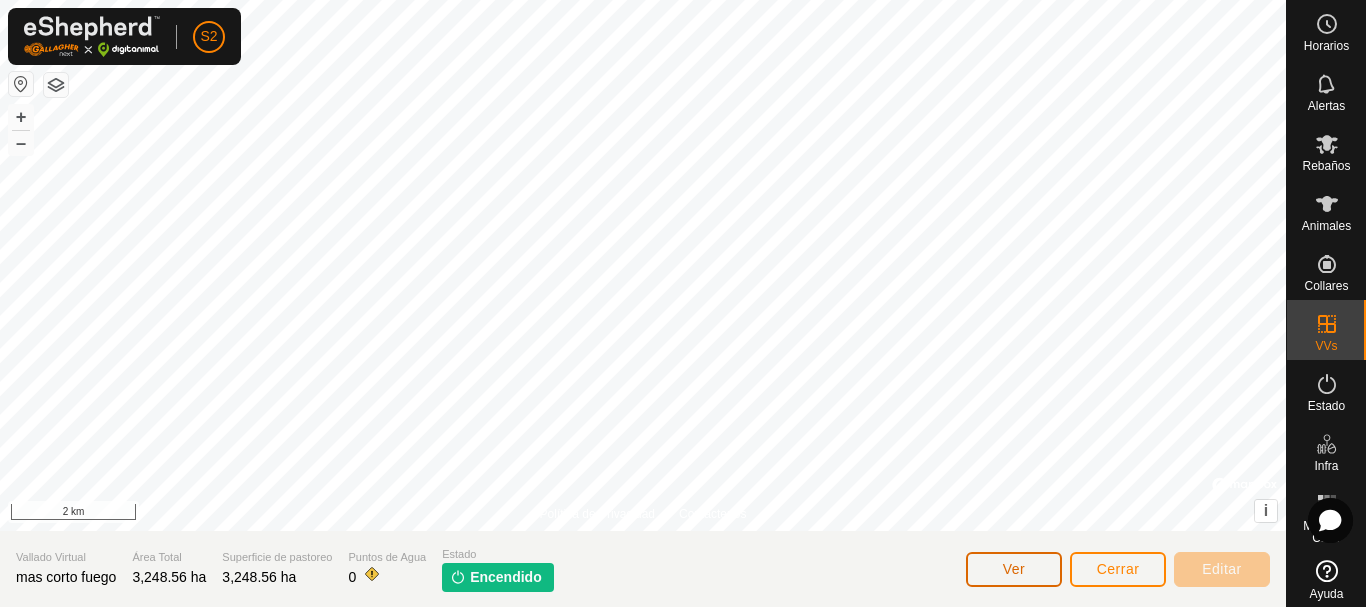 click on "Ver" 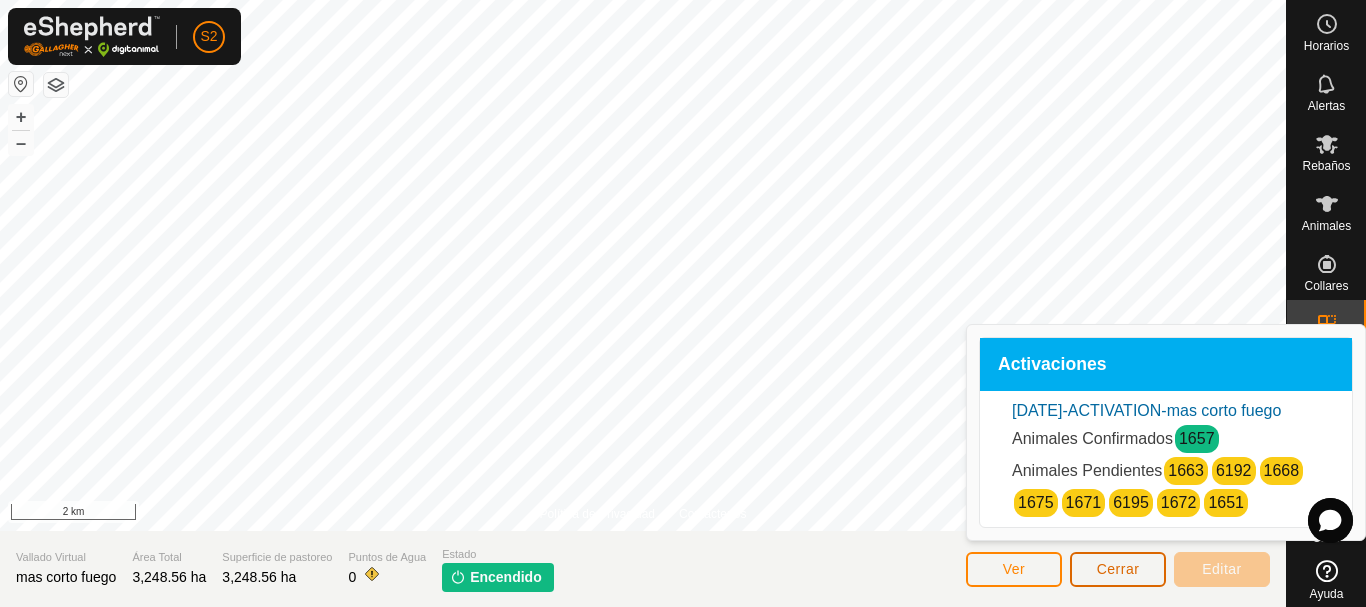 click on "Cerrar" 